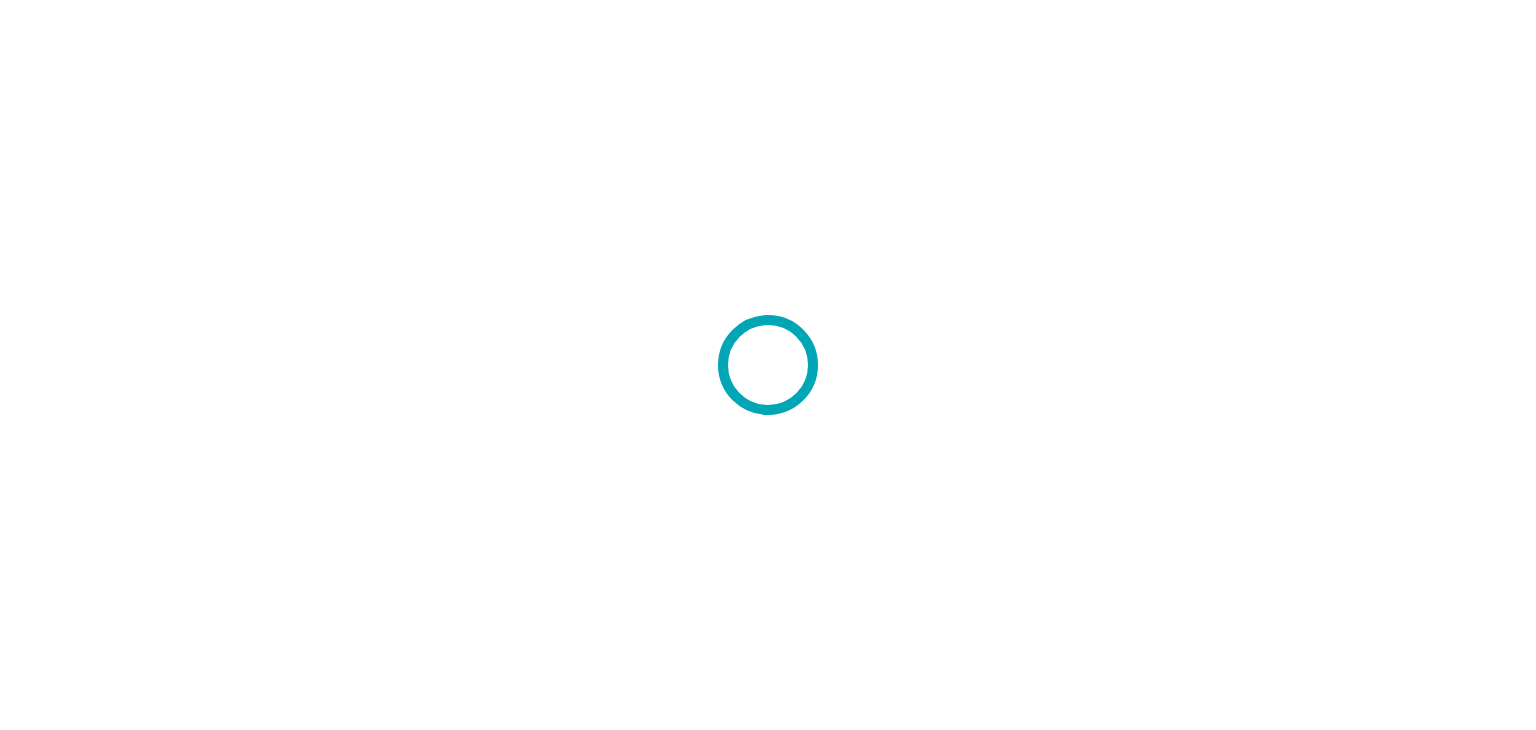 scroll, scrollTop: 0, scrollLeft: 0, axis: both 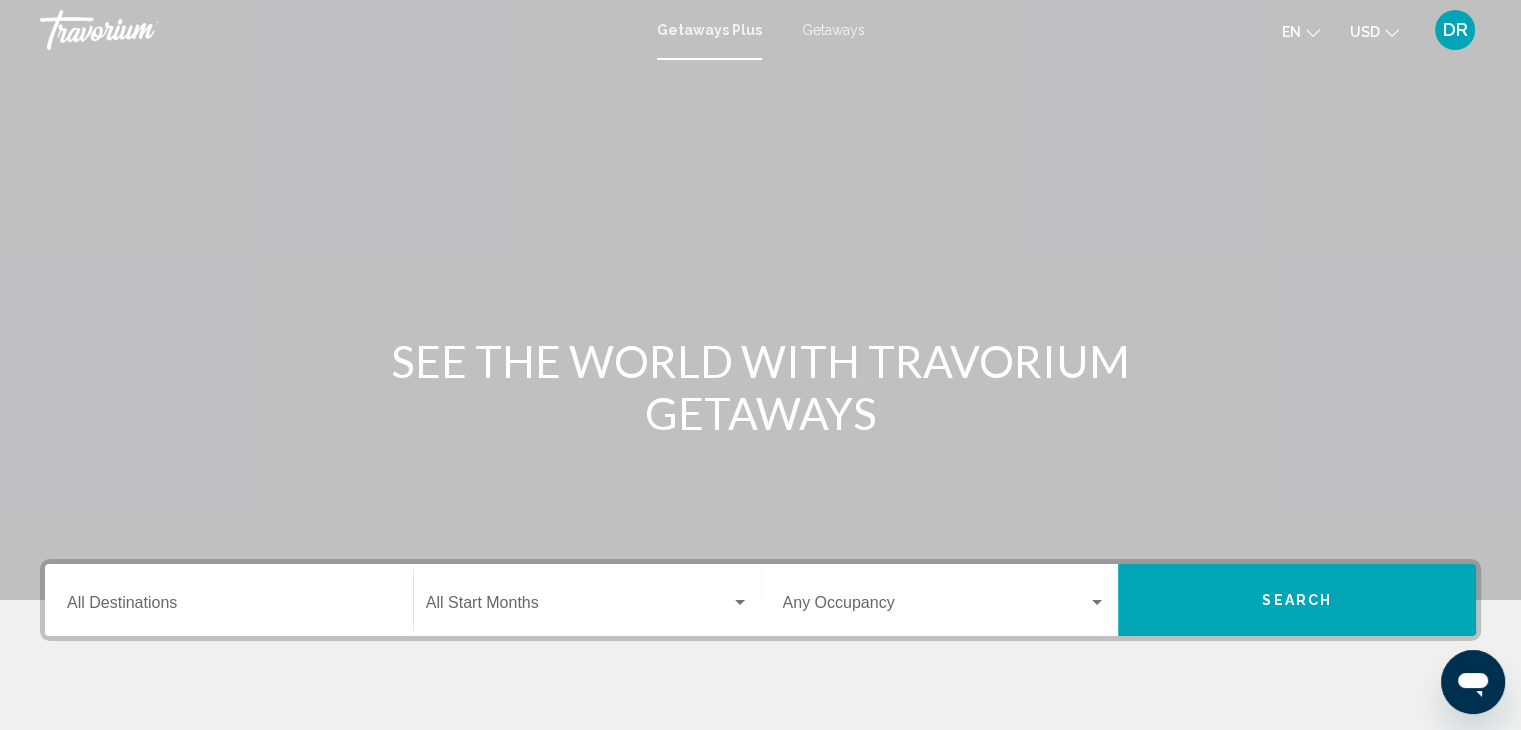 click on "Getaways" at bounding box center (833, 30) 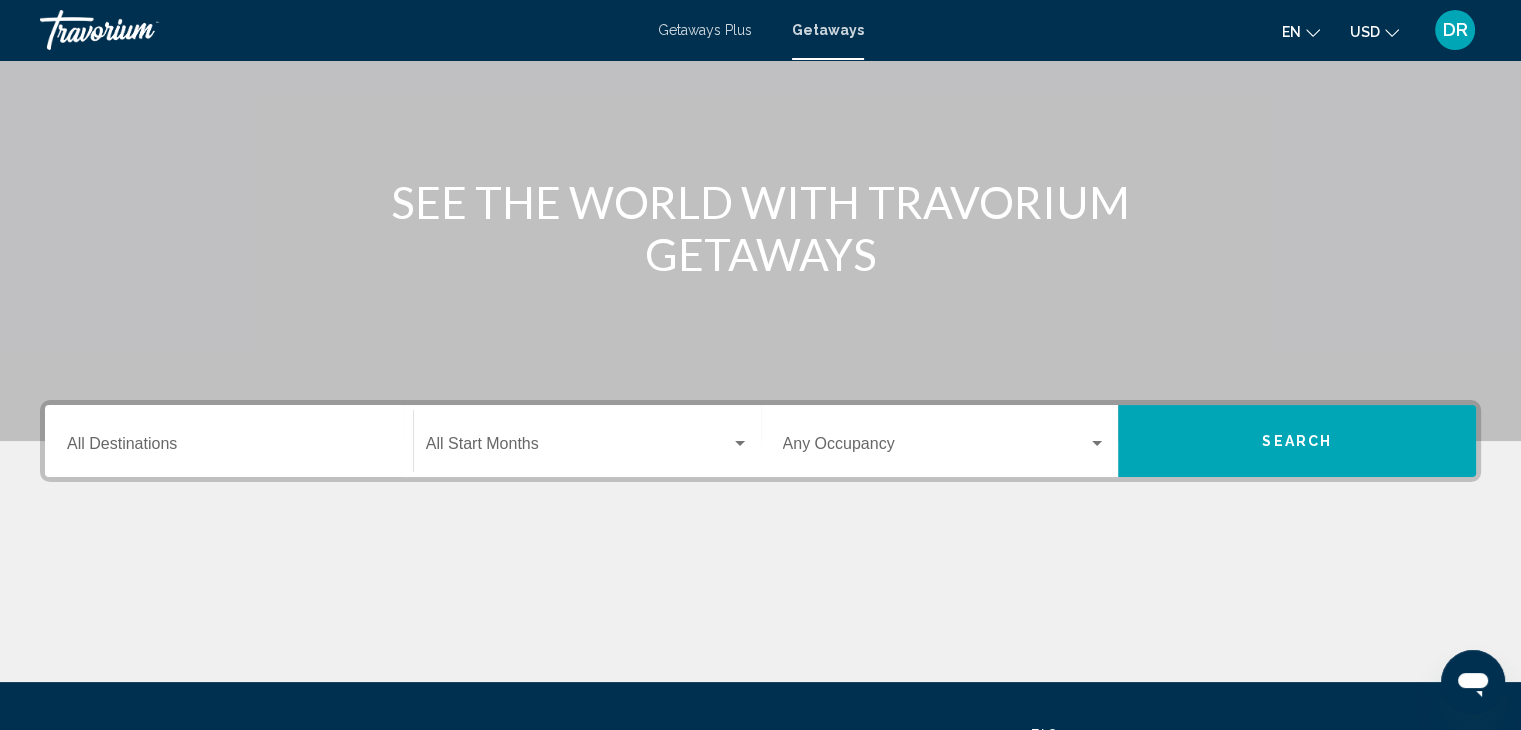 scroll, scrollTop: 160, scrollLeft: 0, axis: vertical 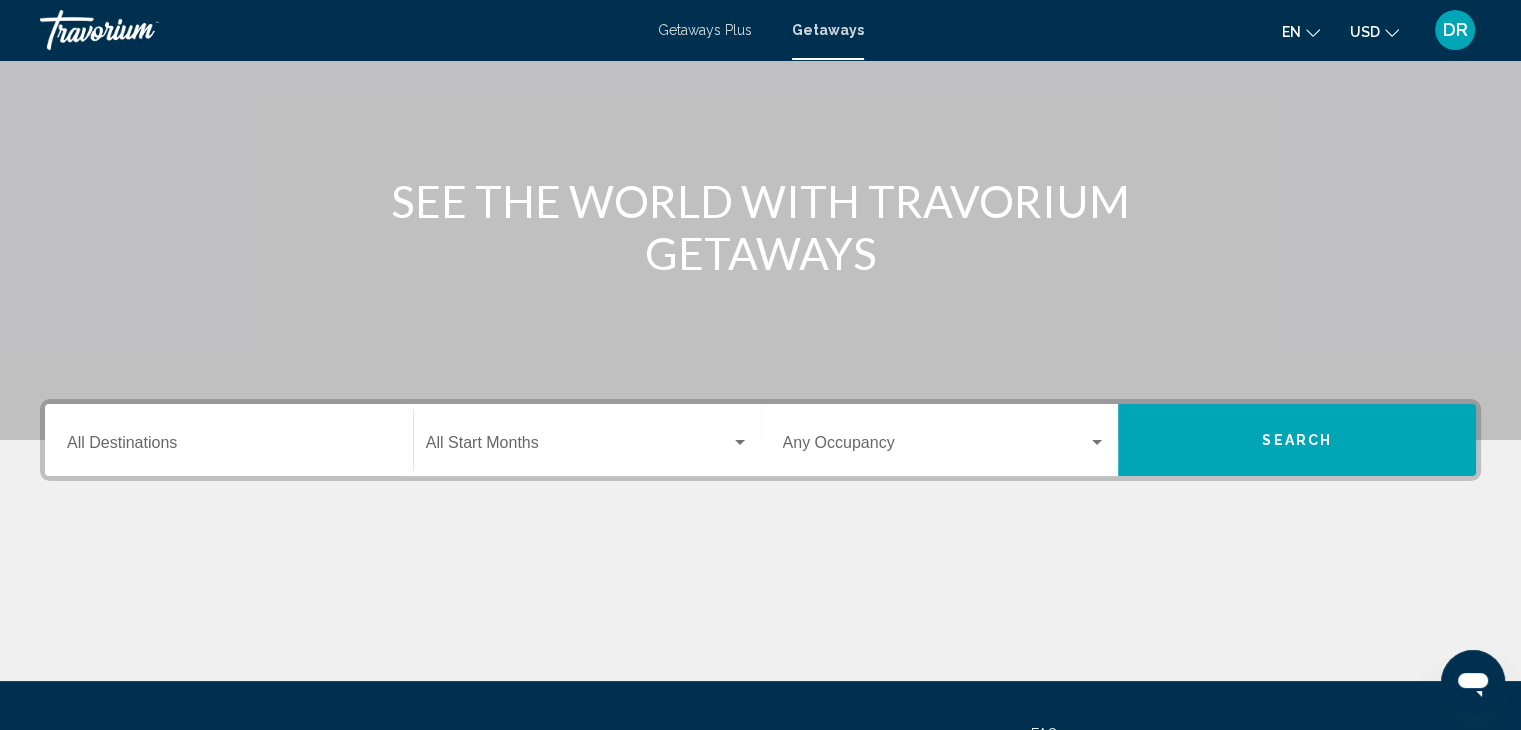 click on "Destination All Destinations" at bounding box center (229, 440) 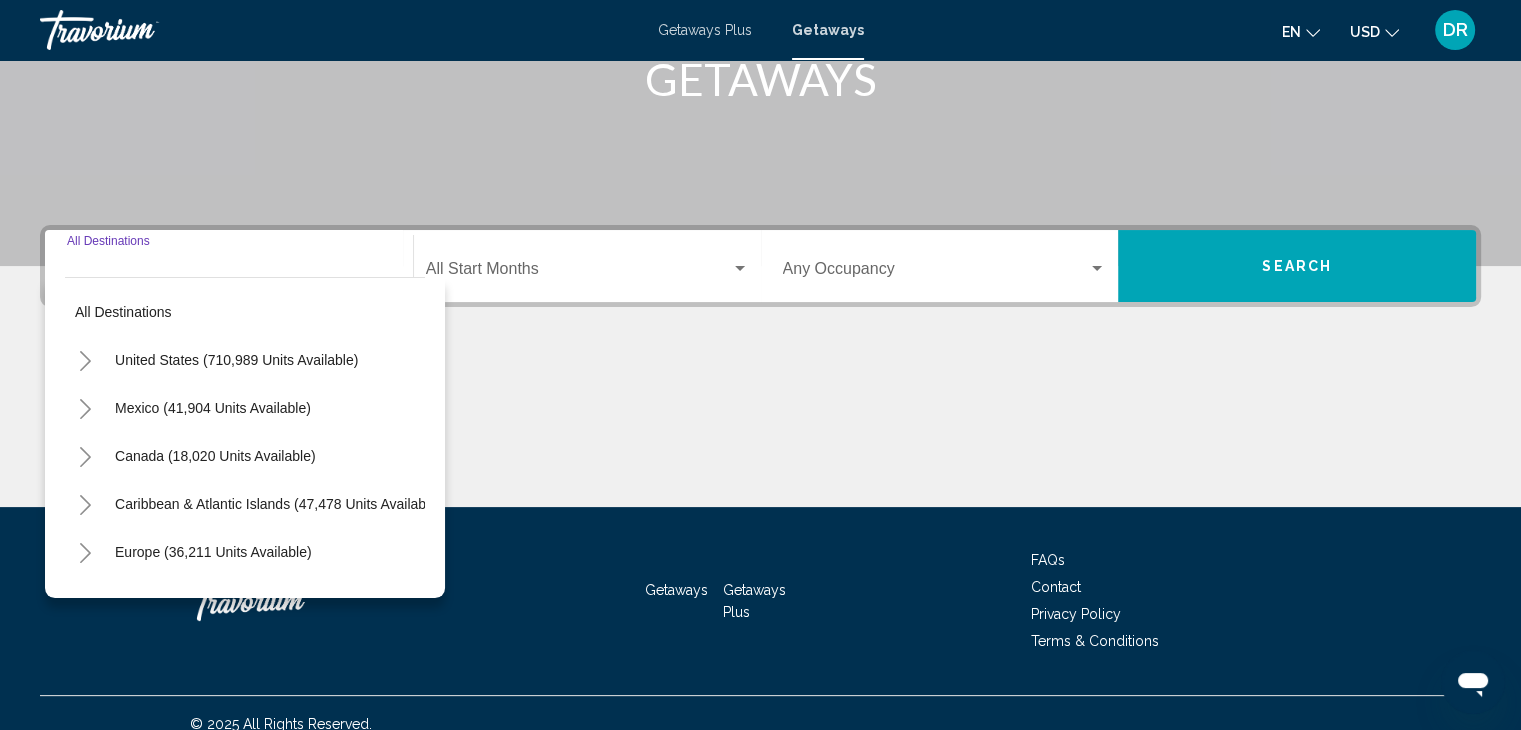 scroll, scrollTop: 356, scrollLeft: 0, axis: vertical 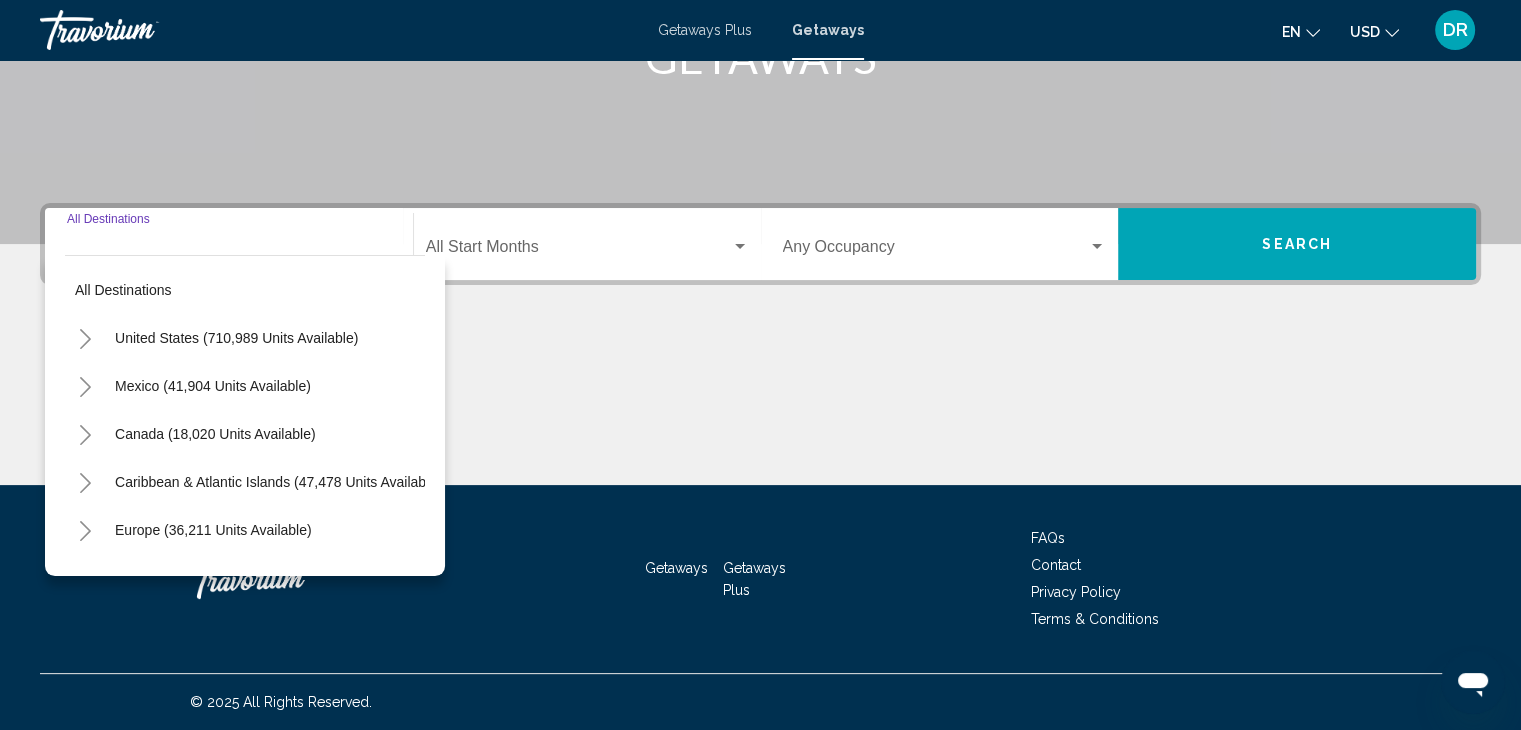 click at bounding box center [85, 339] 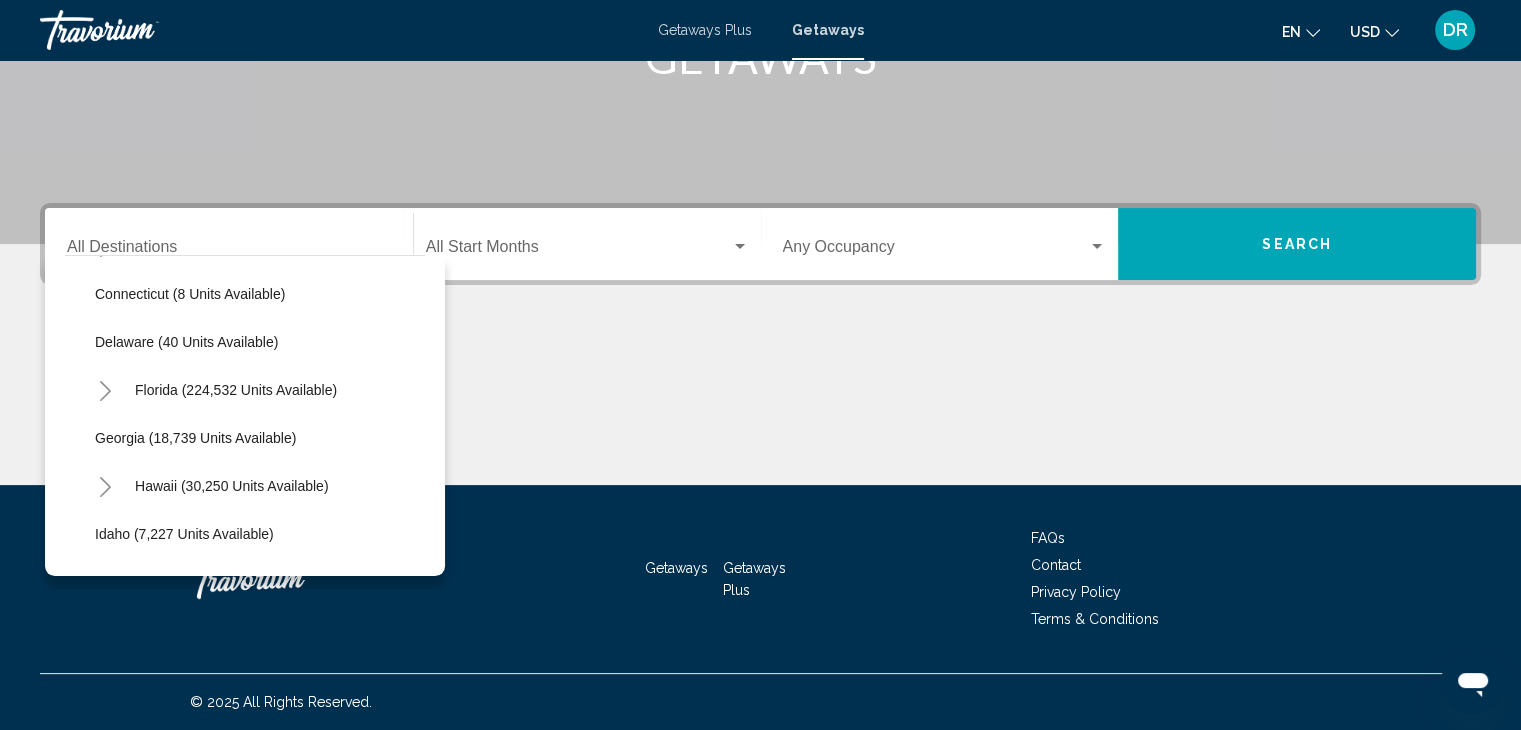scroll, scrollTop: 319, scrollLeft: 0, axis: vertical 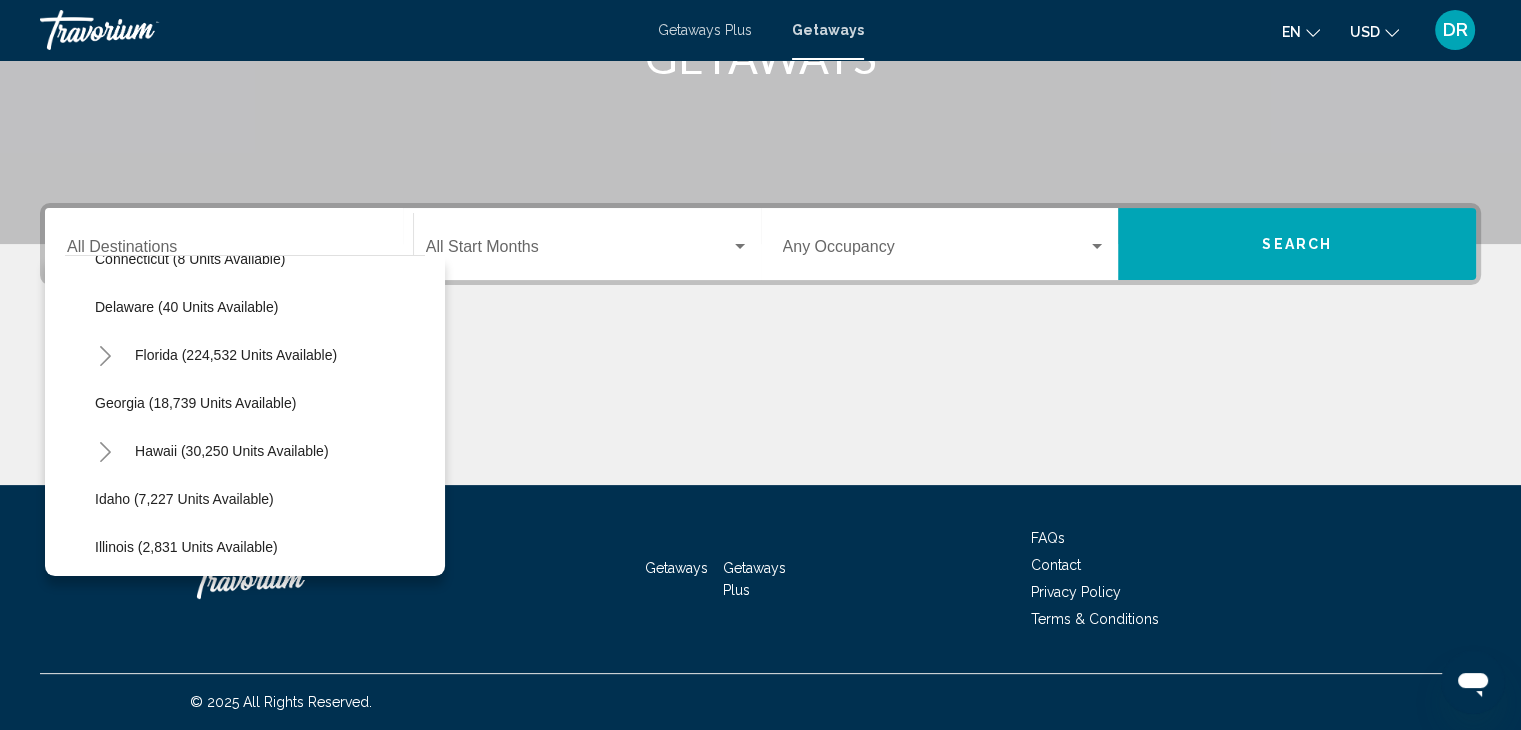 click at bounding box center (105, 452) 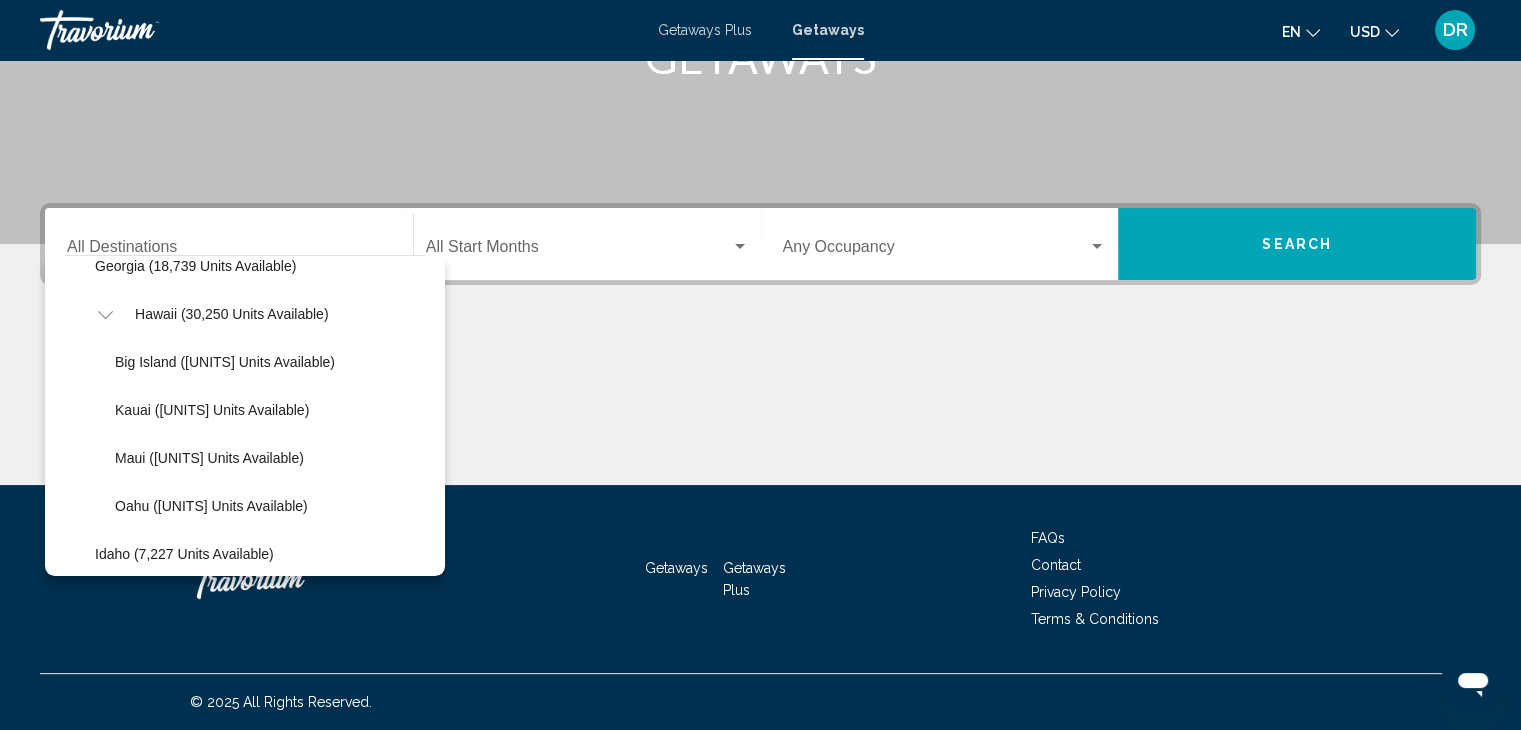 scroll, scrollTop: 464, scrollLeft: 0, axis: vertical 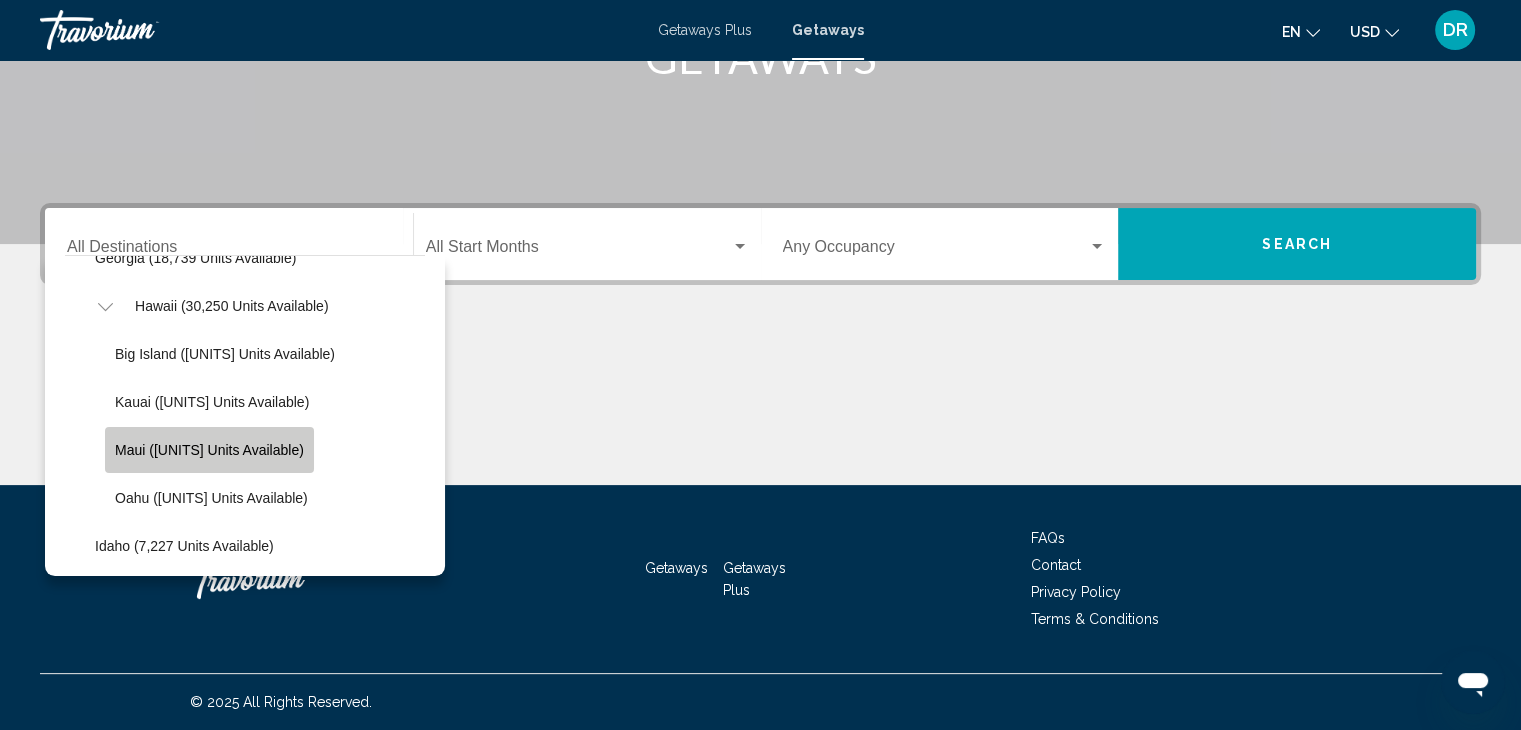 click on "Maui ([UNITS] units available)" at bounding box center [209, 450] 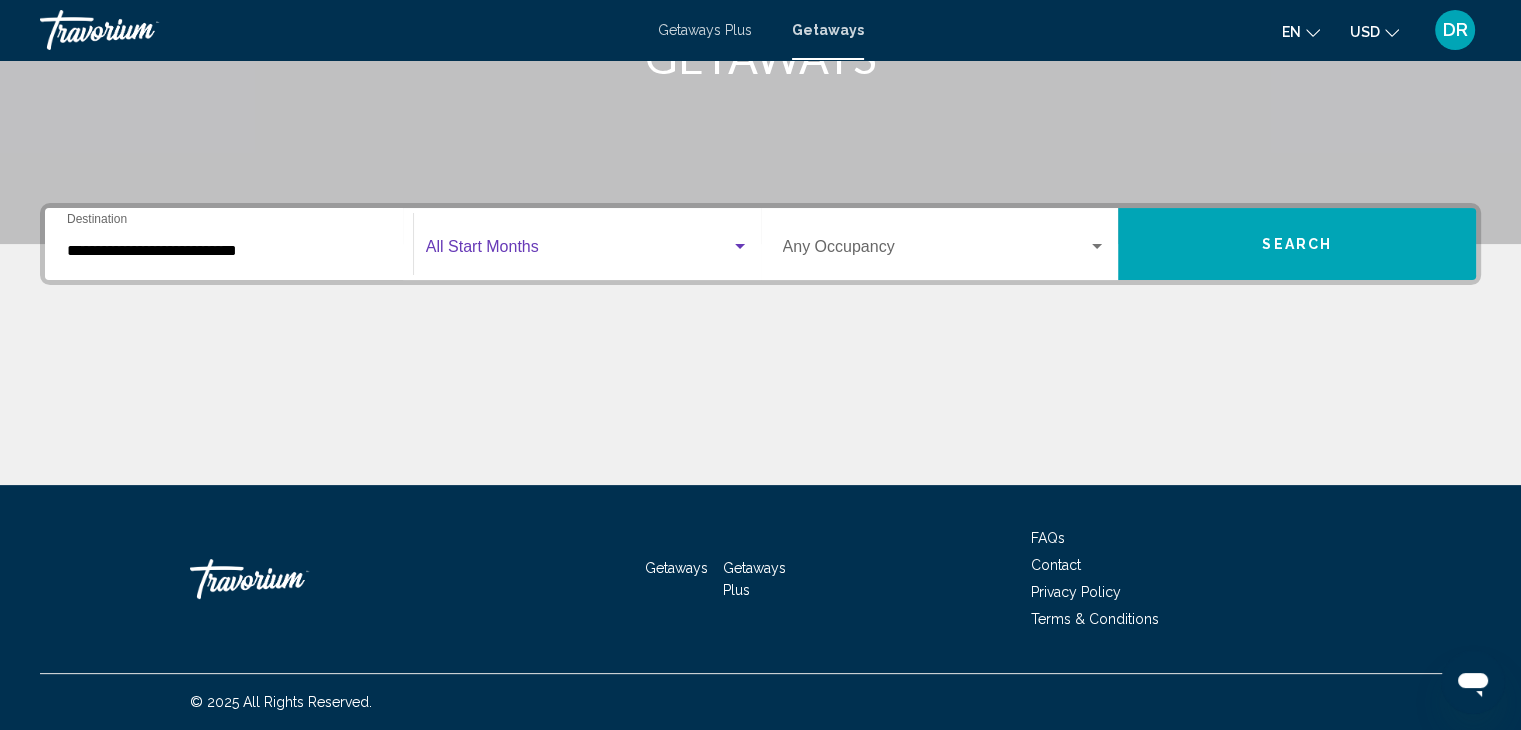 click at bounding box center [740, 247] 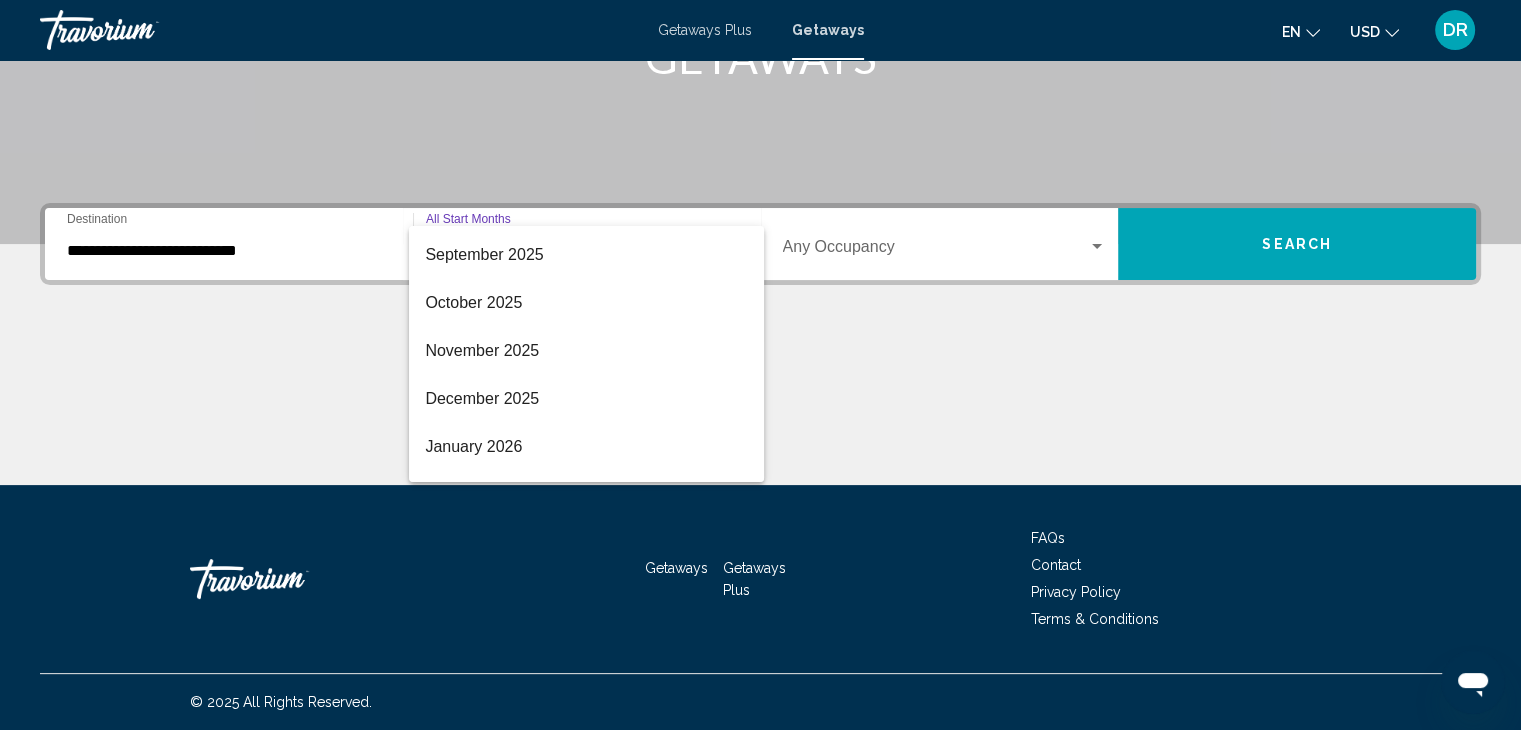 scroll, scrollTop: 156, scrollLeft: 0, axis: vertical 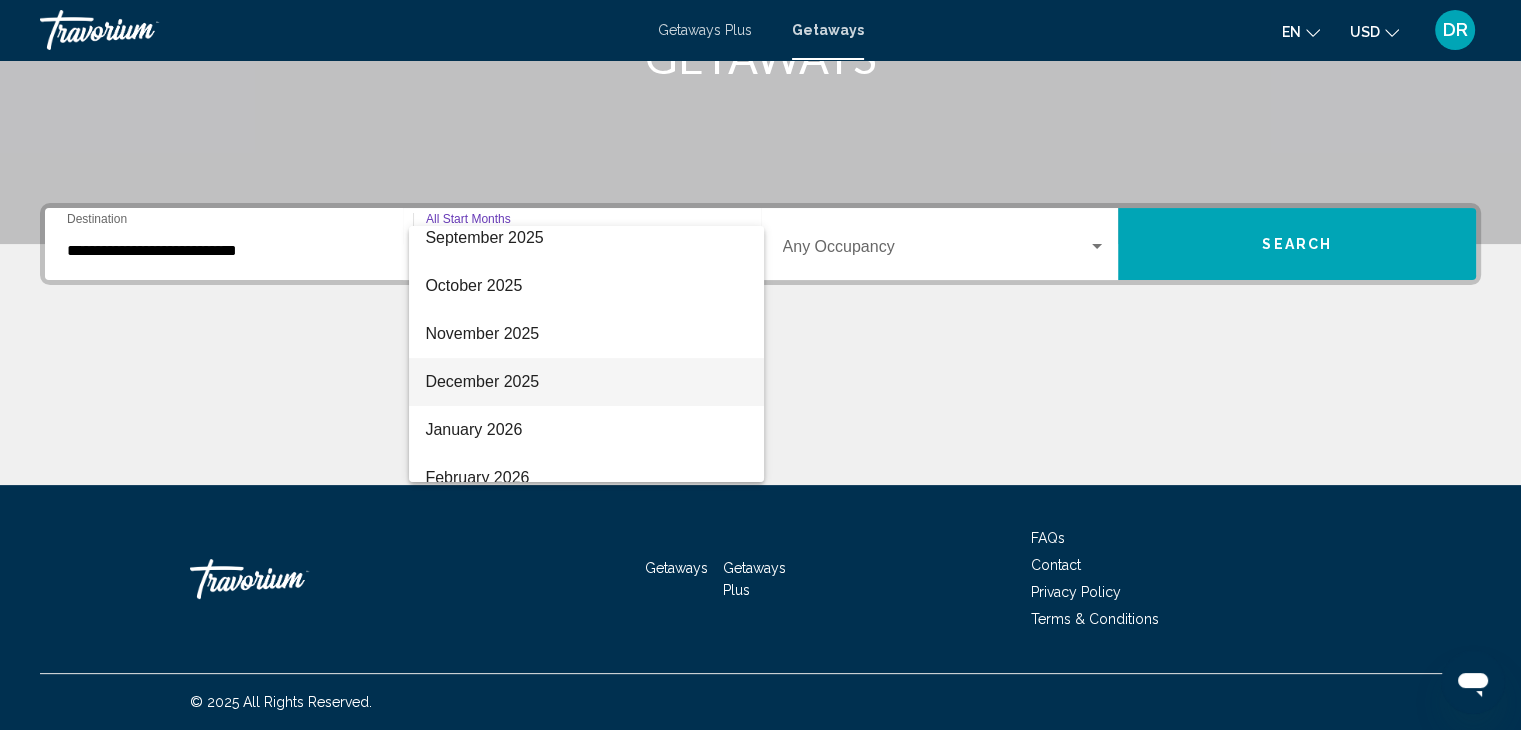 click on "December 2025" at bounding box center (586, 382) 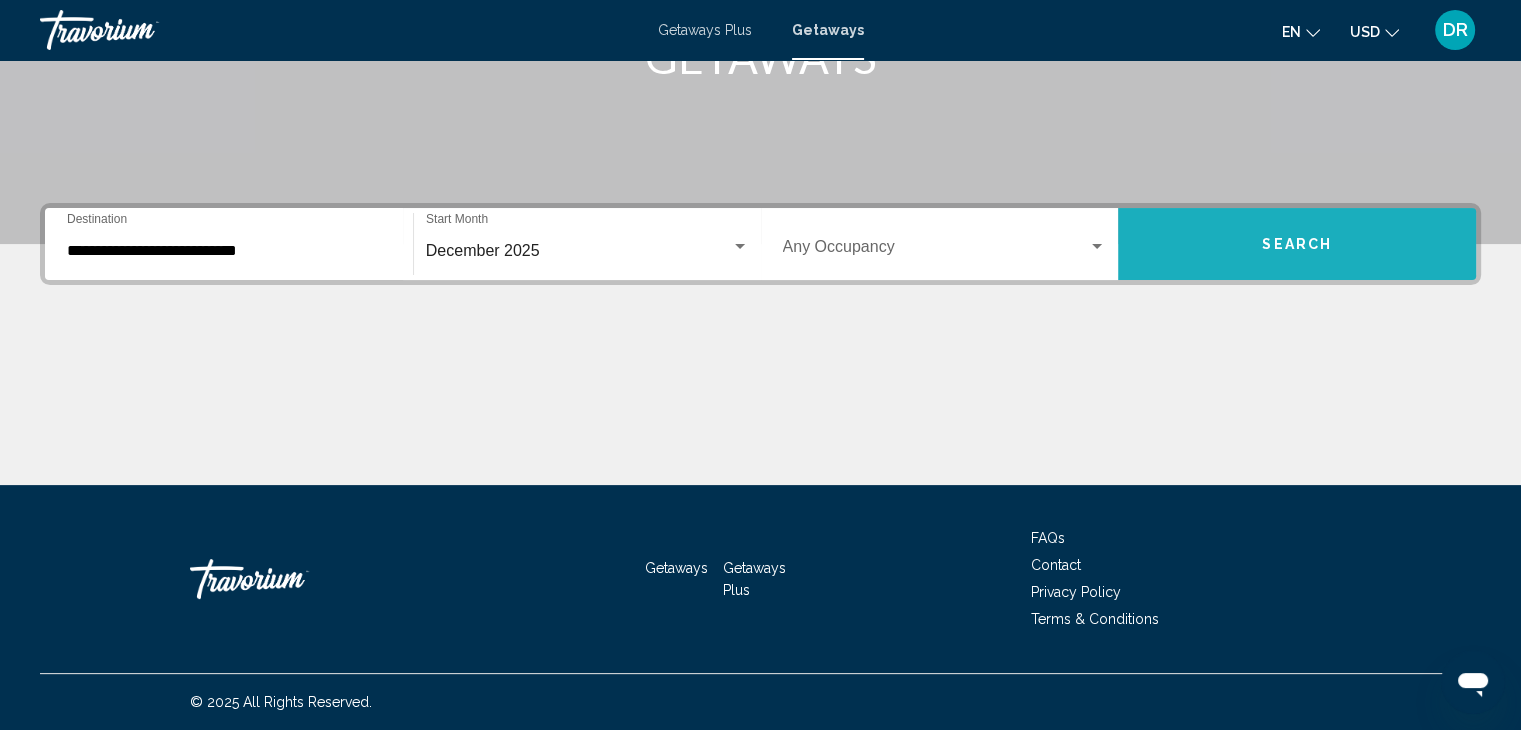 click on "Search" at bounding box center [1297, 244] 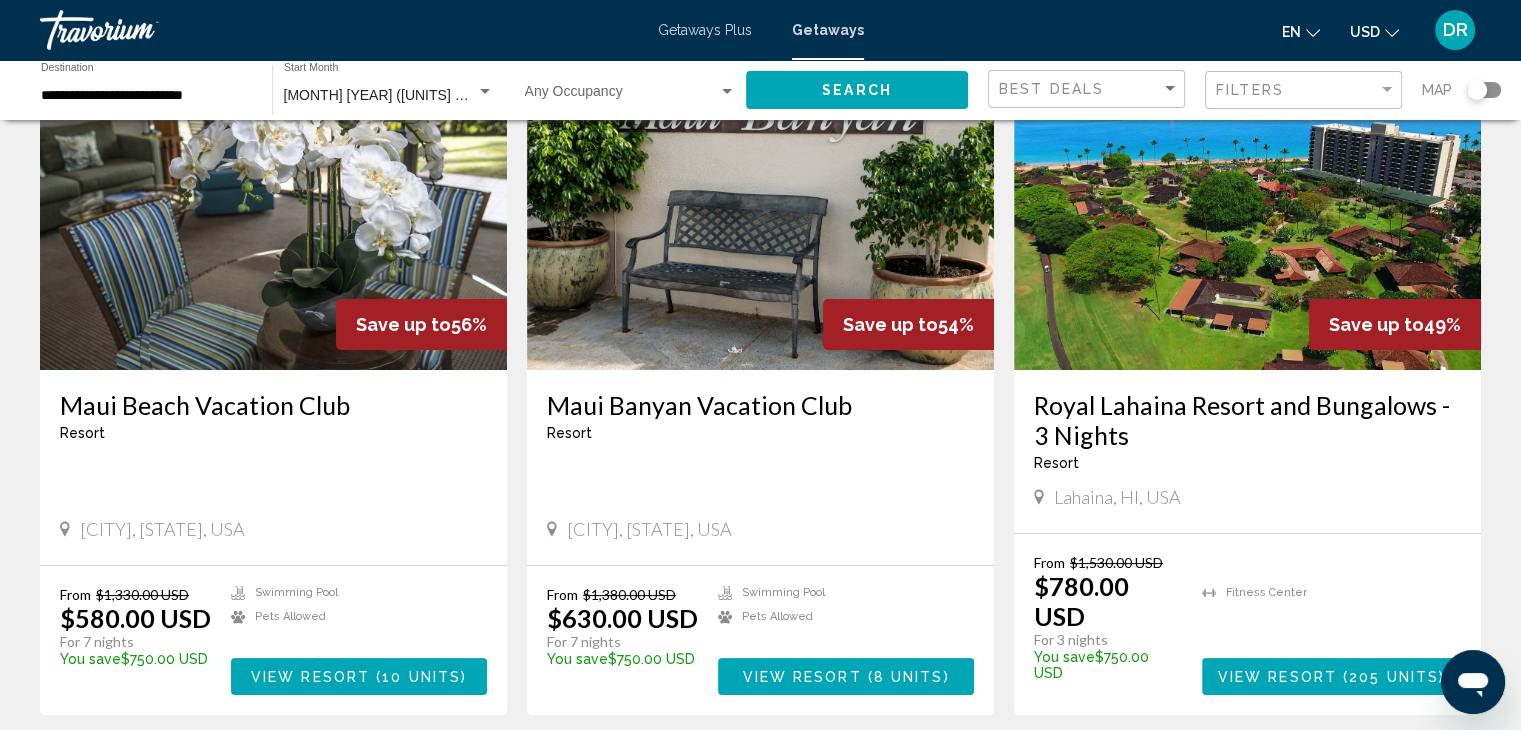 scroll, scrollTop: 200, scrollLeft: 0, axis: vertical 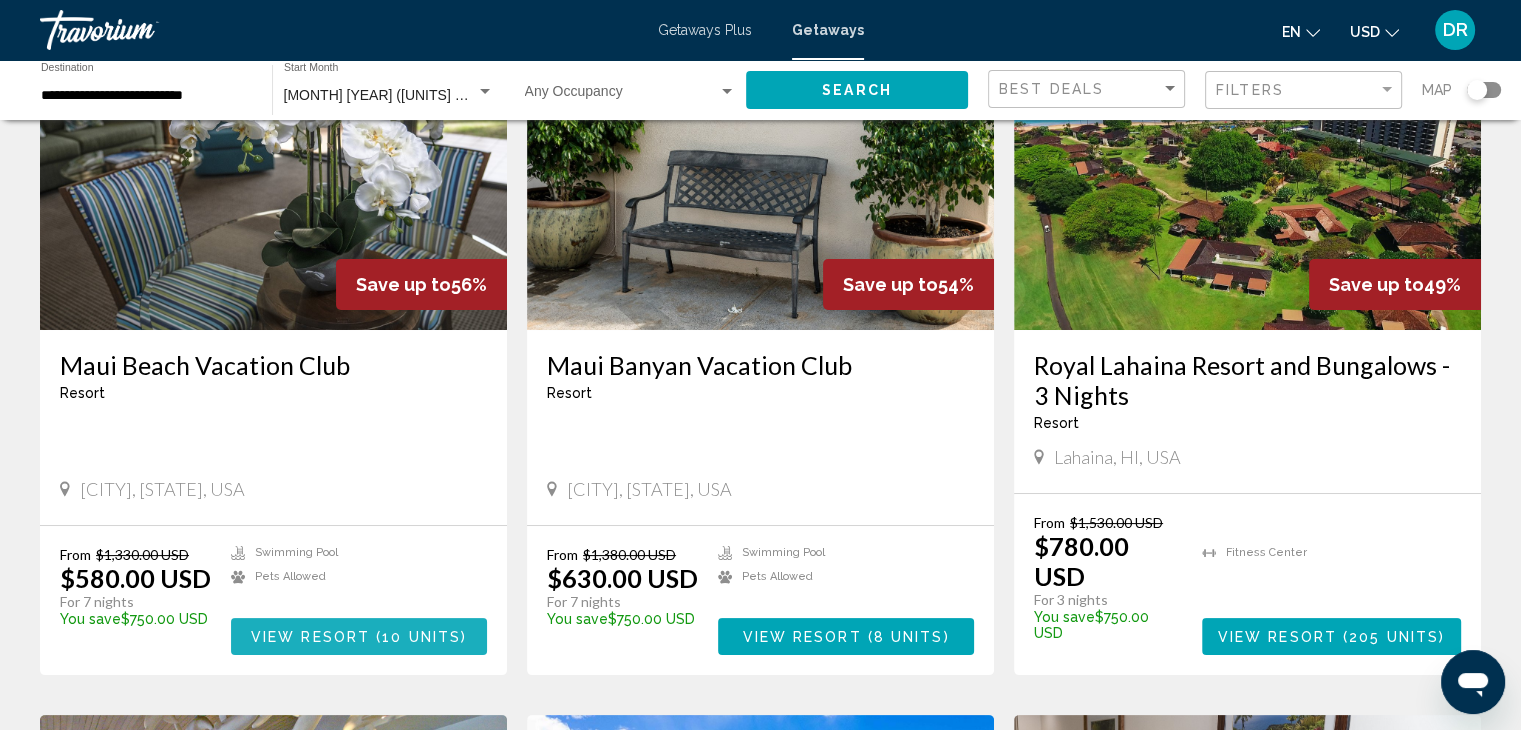 click on "10 units" at bounding box center [421, 637] 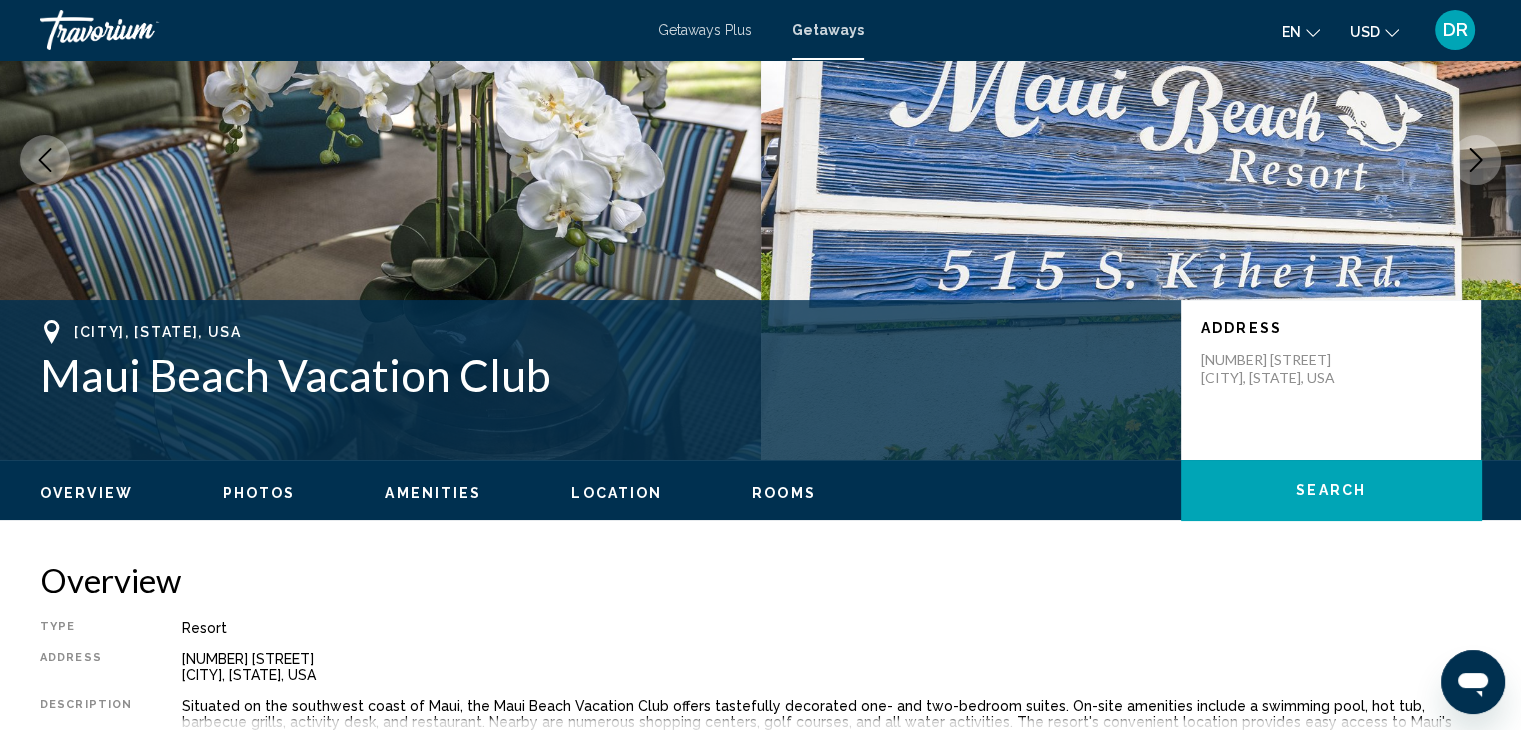 scroll, scrollTop: 0, scrollLeft: 0, axis: both 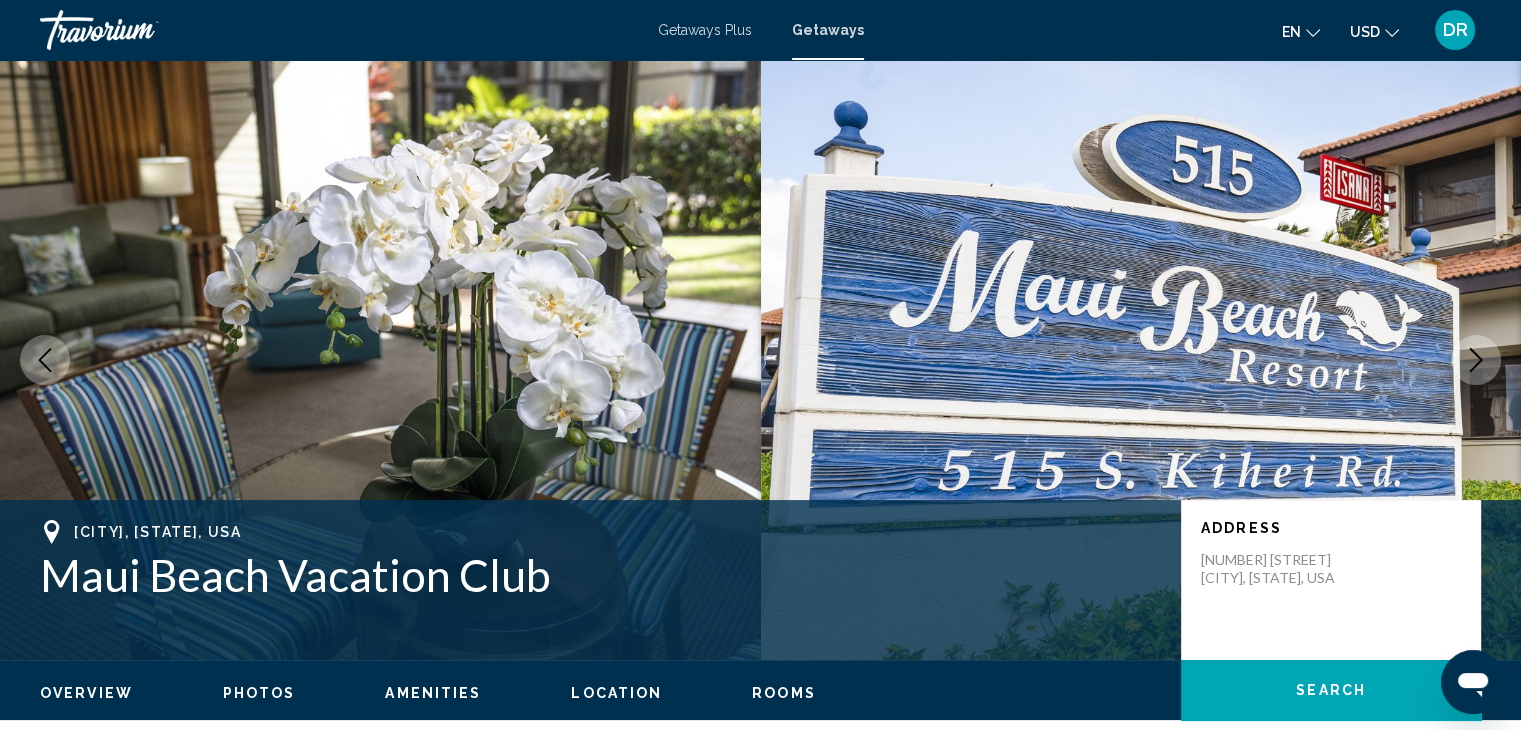 type 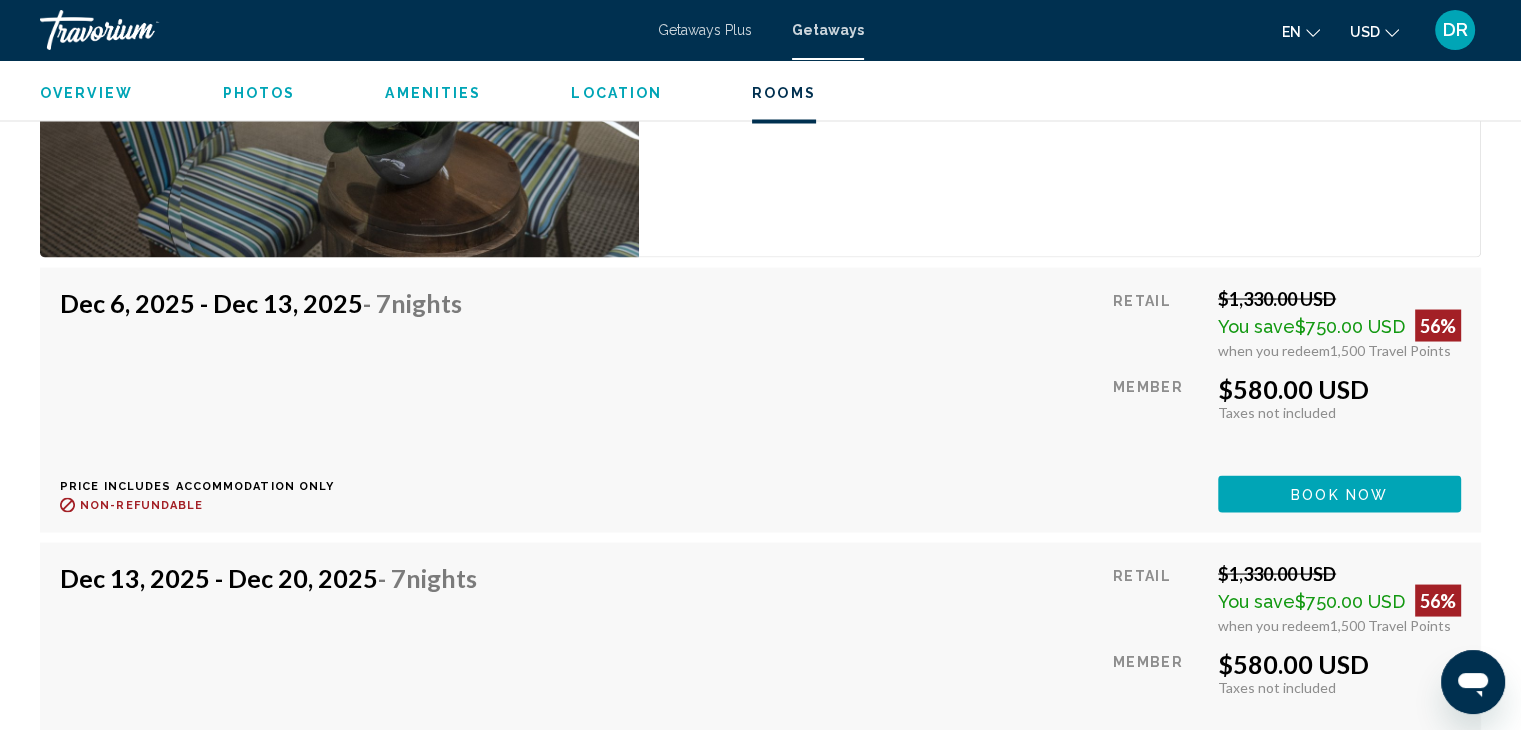 scroll, scrollTop: 3700, scrollLeft: 0, axis: vertical 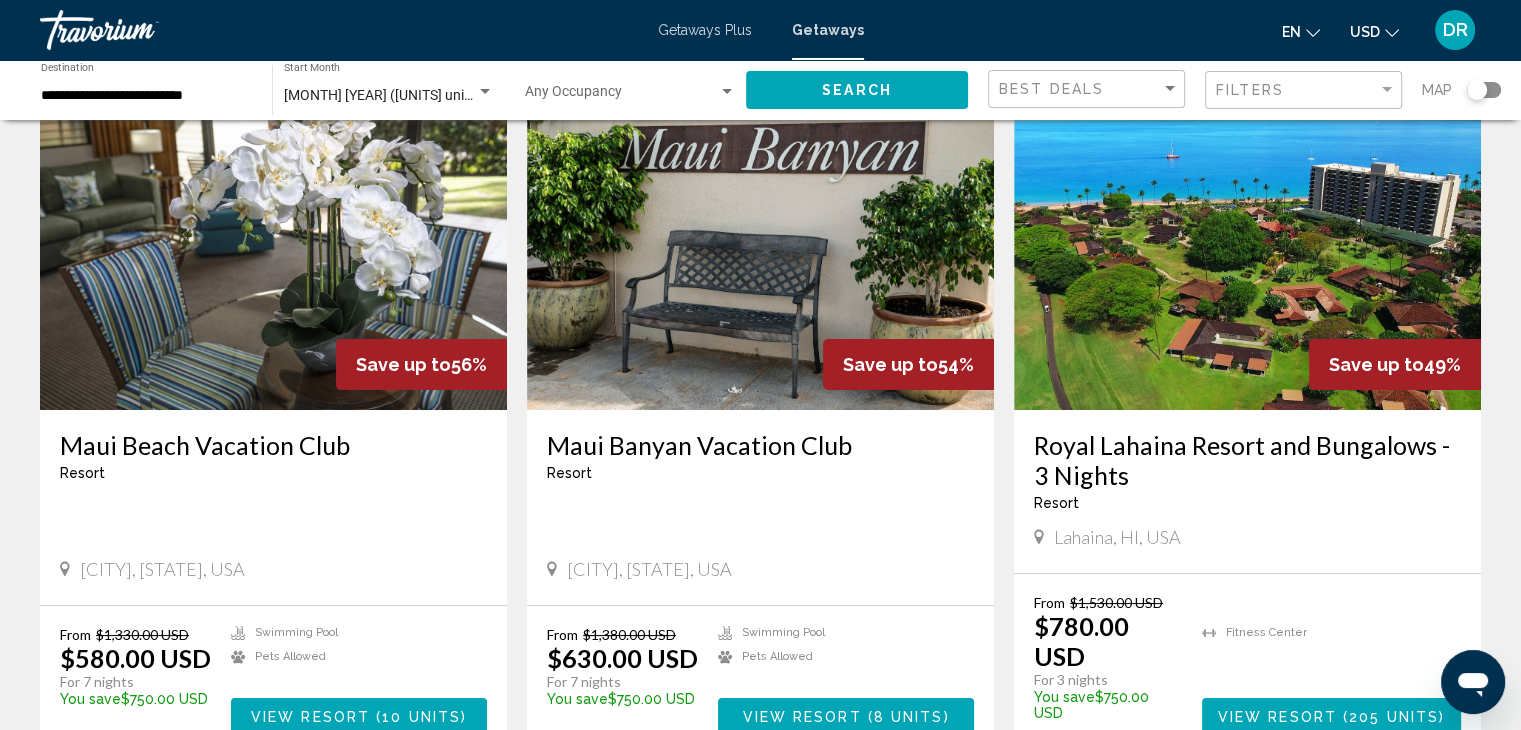 click on "View Resort" at bounding box center [801, 717] 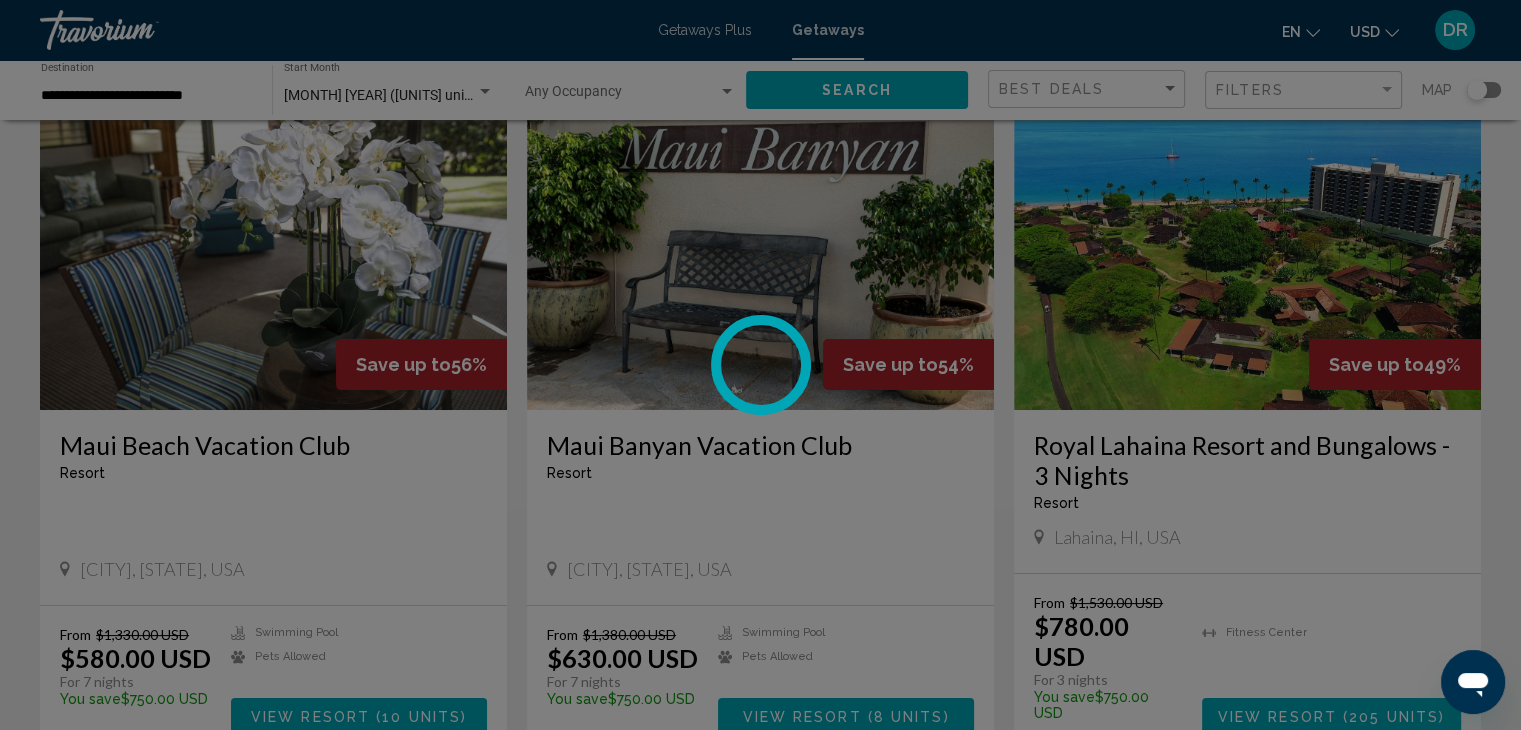 scroll, scrollTop: 0, scrollLeft: 0, axis: both 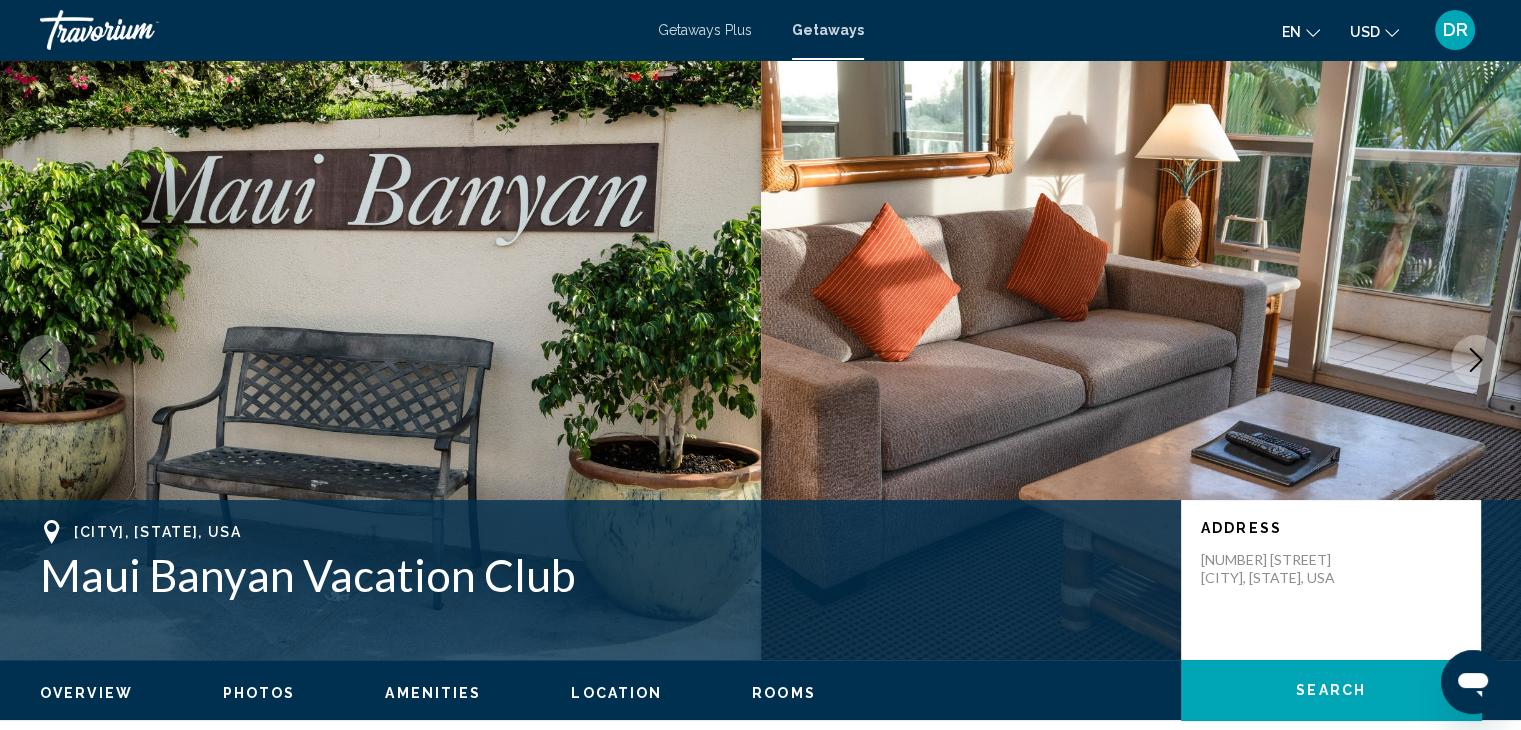 type 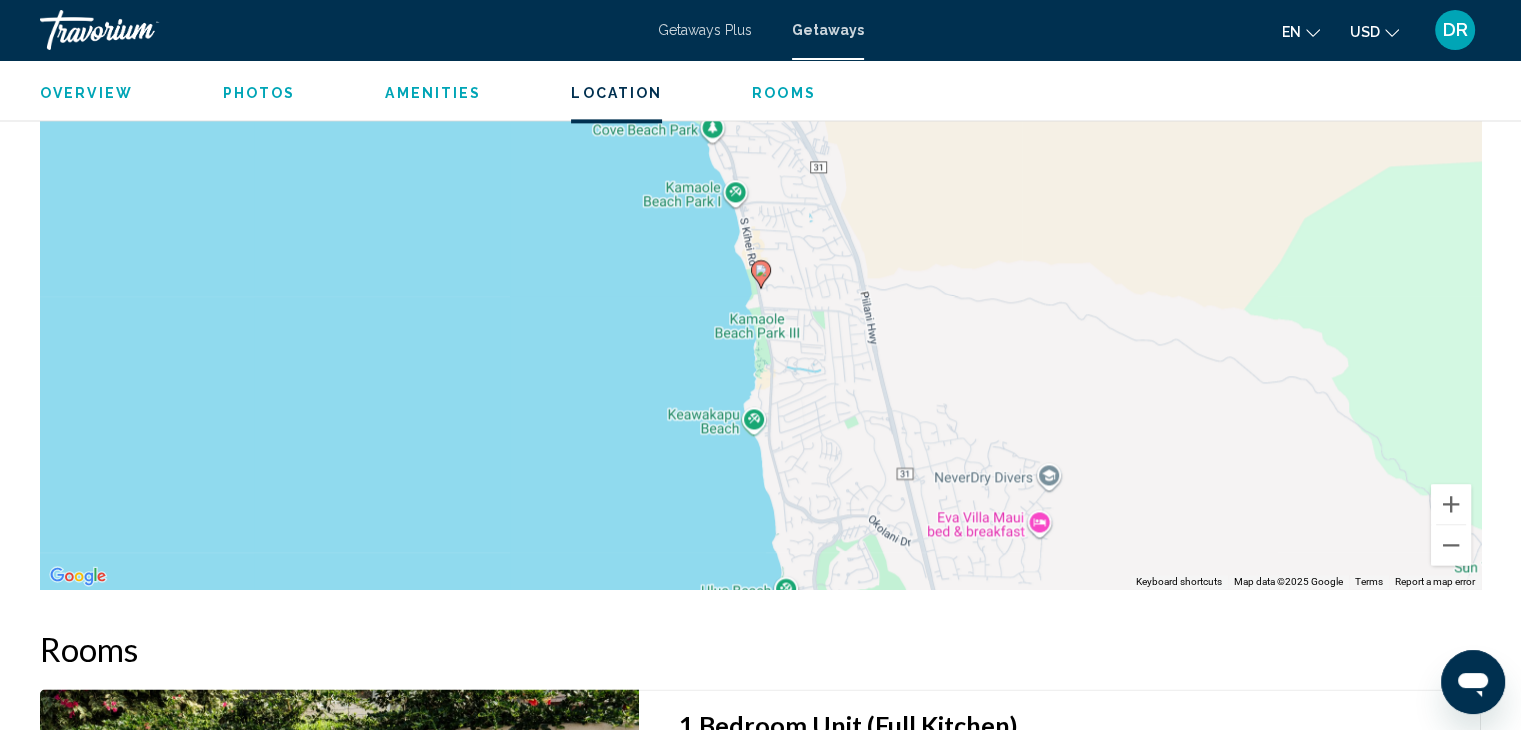 scroll, scrollTop: 2640, scrollLeft: 0, axis: vertical 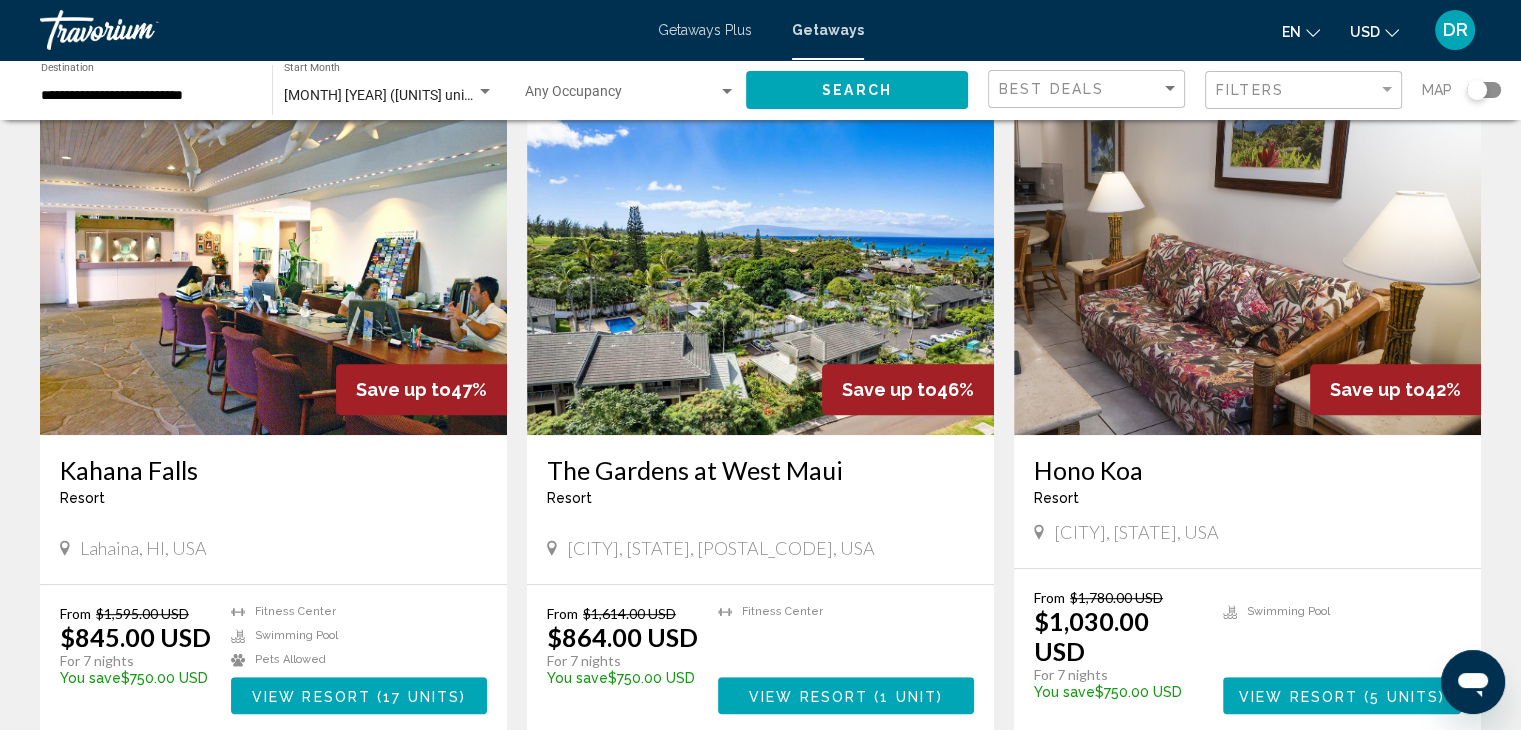 click on "17 units" at bounding box center (421, 696) 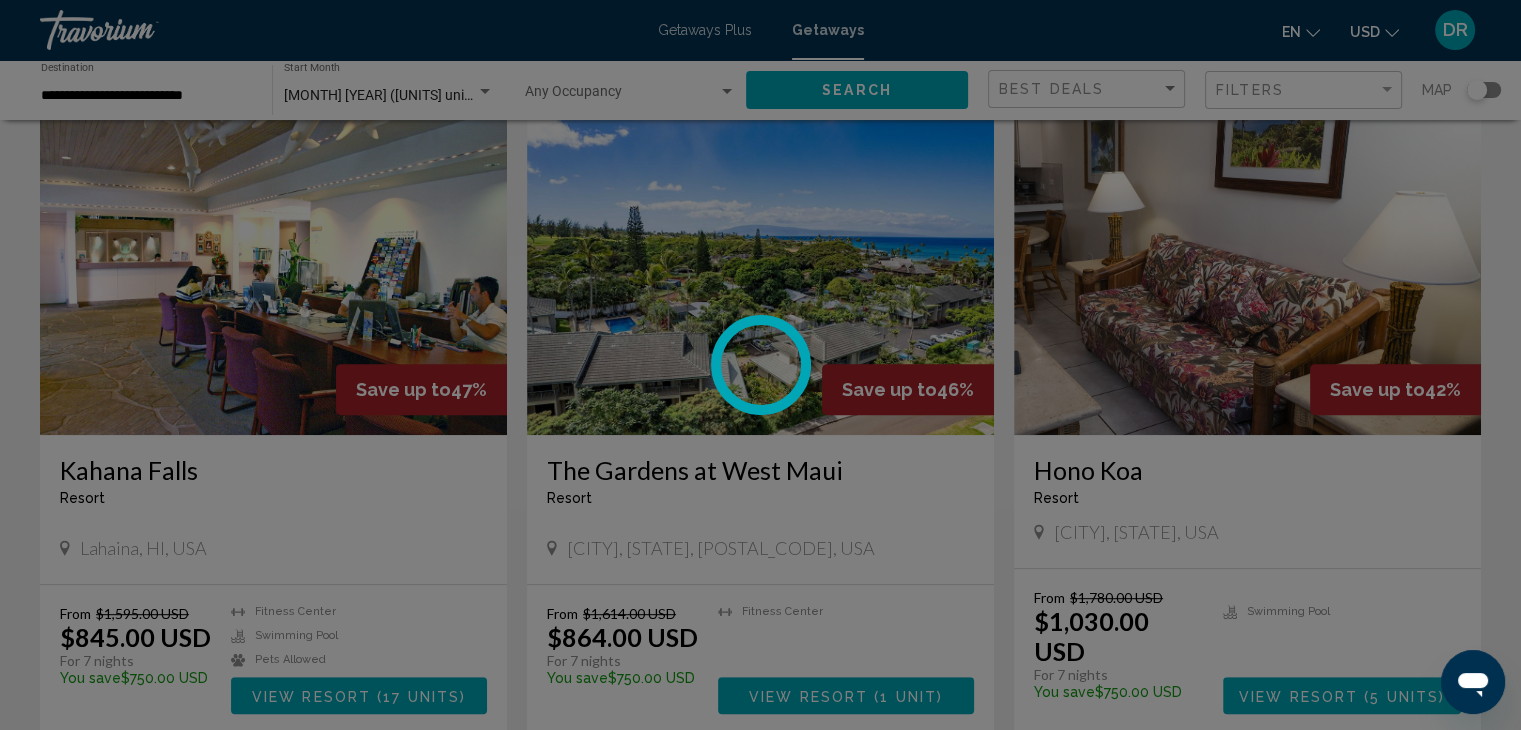 scroll, scrollTop: 0, scrollLeft: 0, axis: both 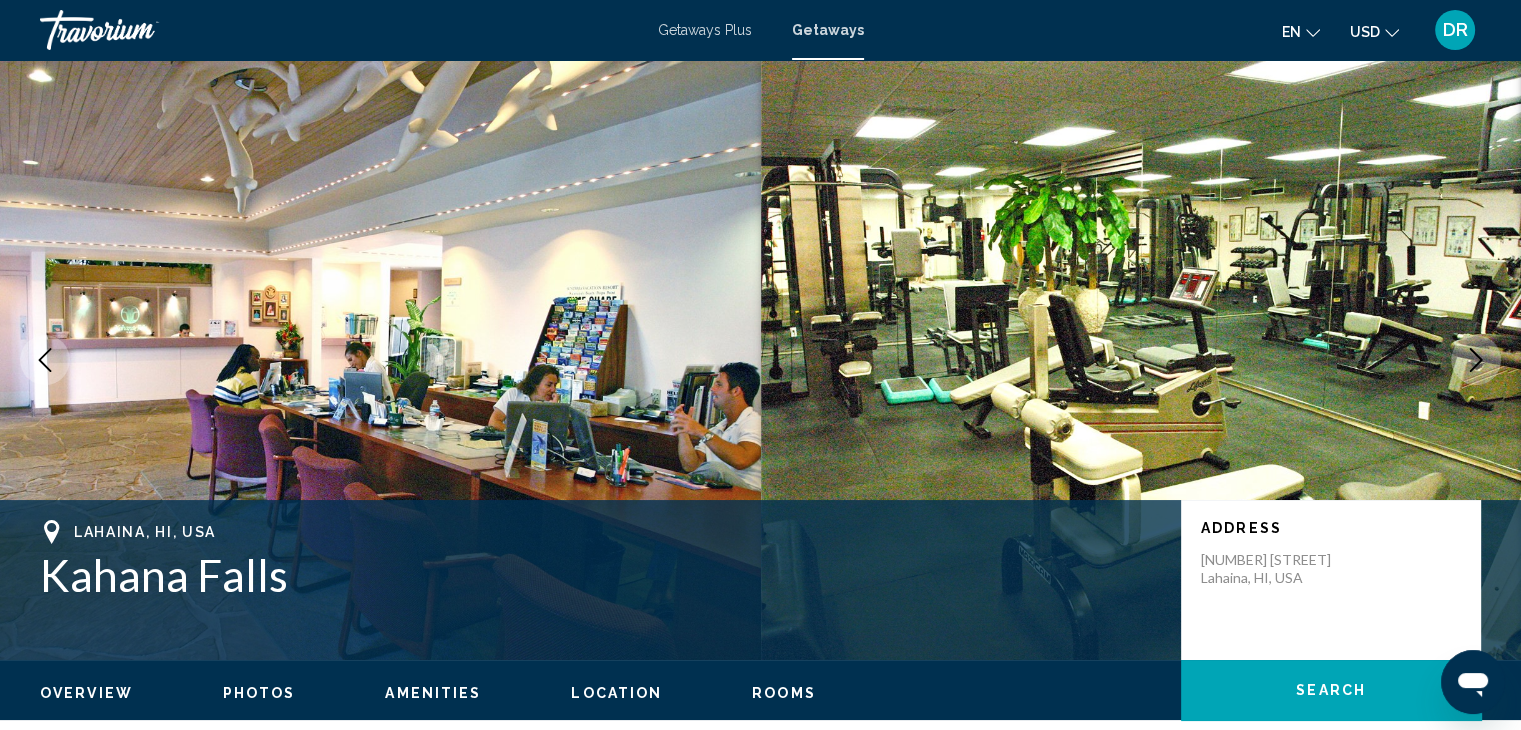 type 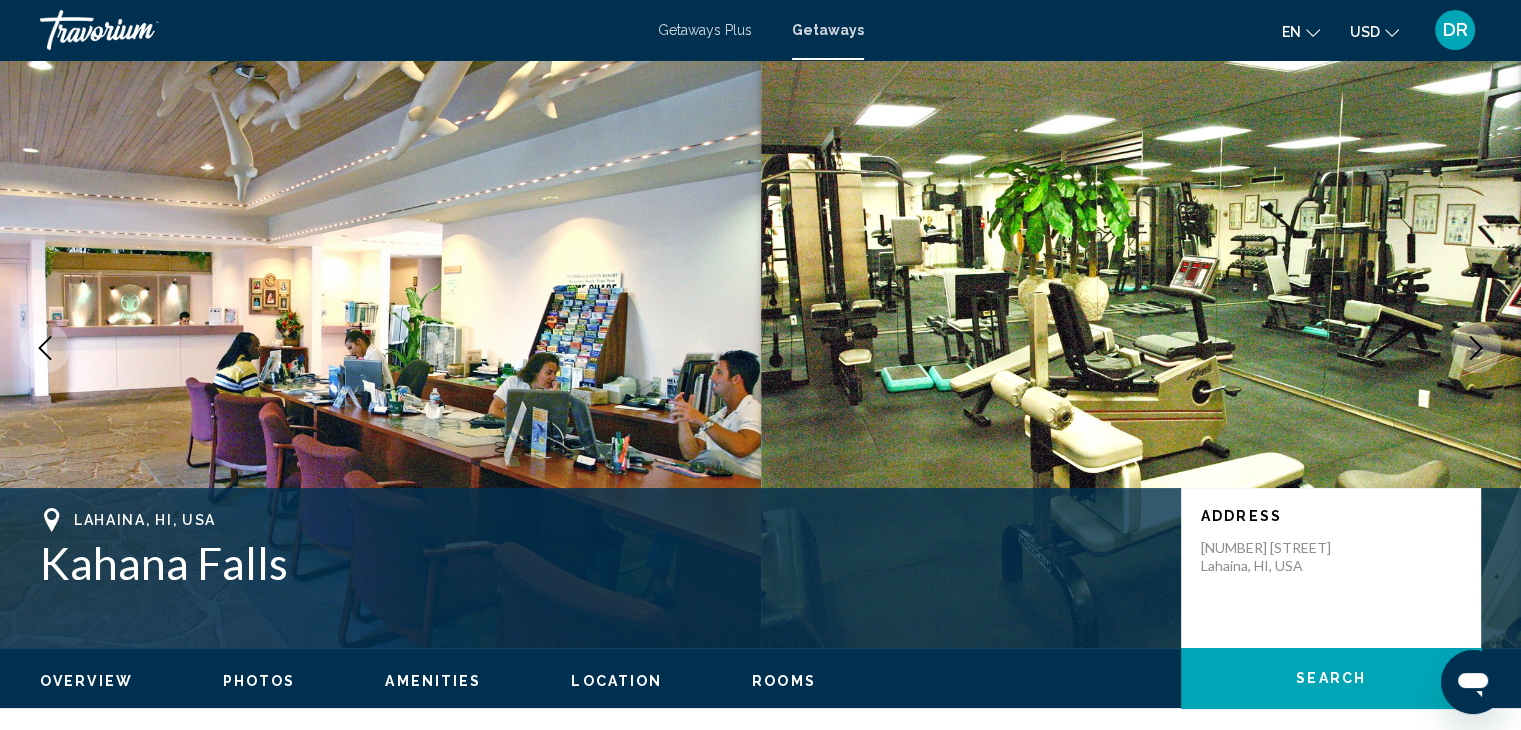 scroll, scrollTop: 0, scrollLeft: 0, axis: both 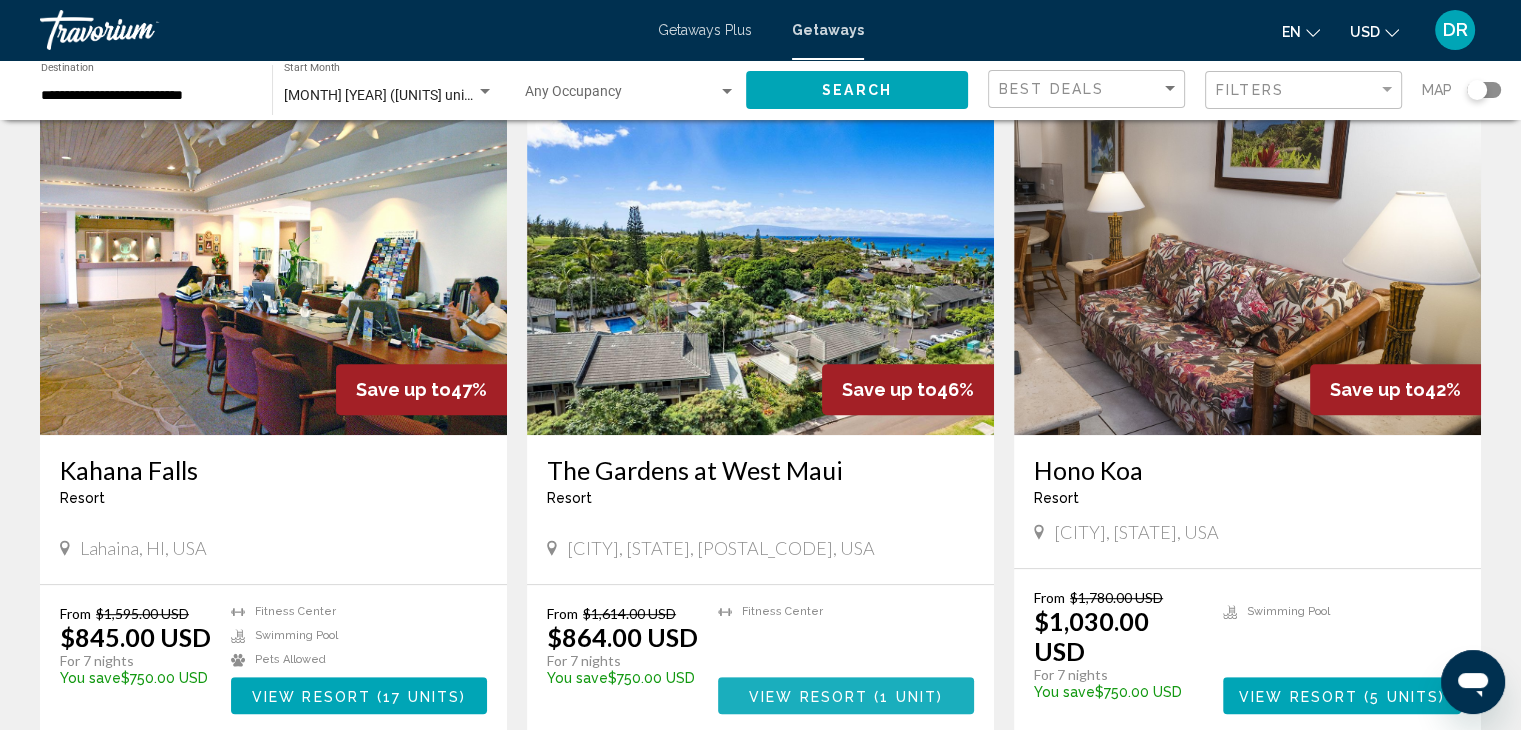 click on "View Resort    ( 1 unit )" at bounding box center (846, 695) 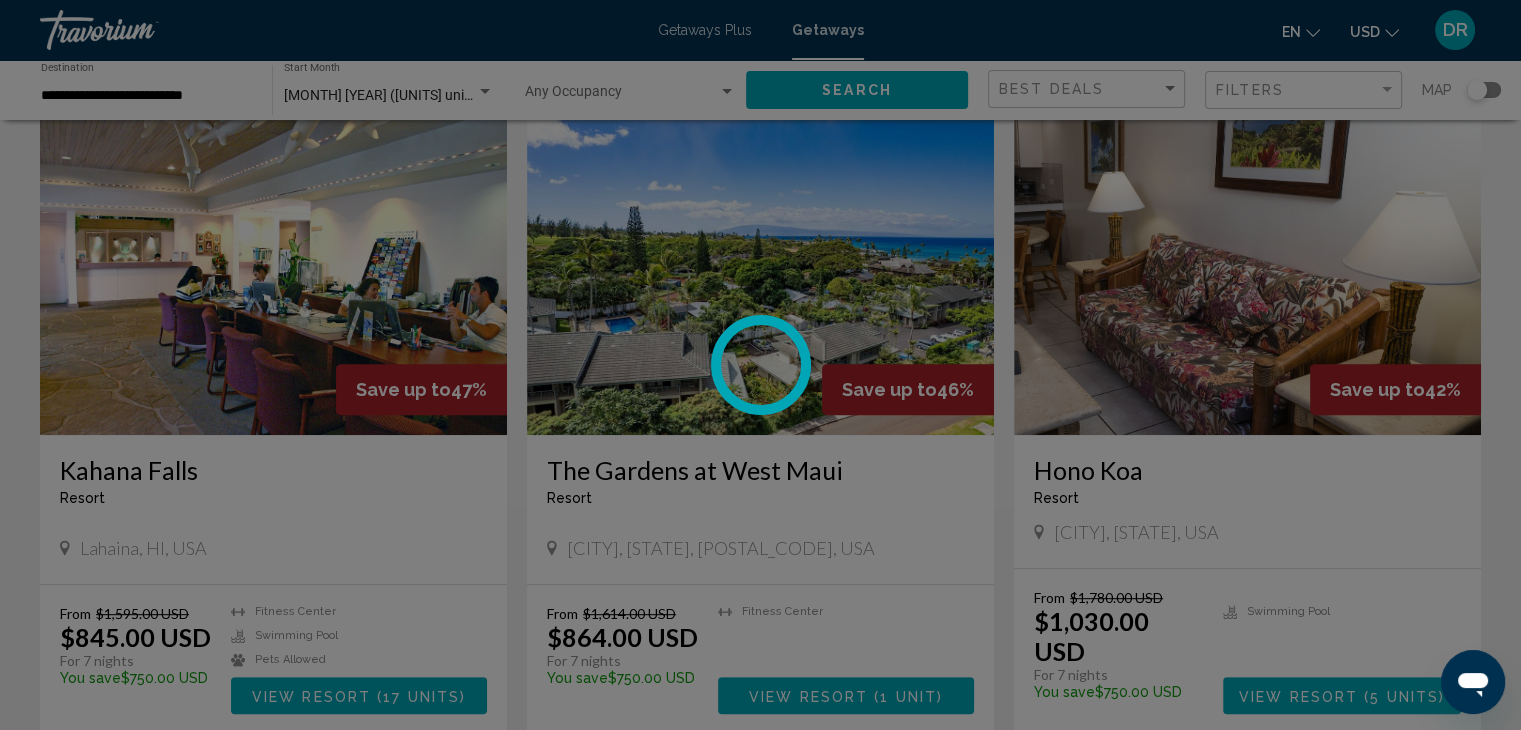 scroll, scrollTop: 0, scrollLeft: 0, axis: both 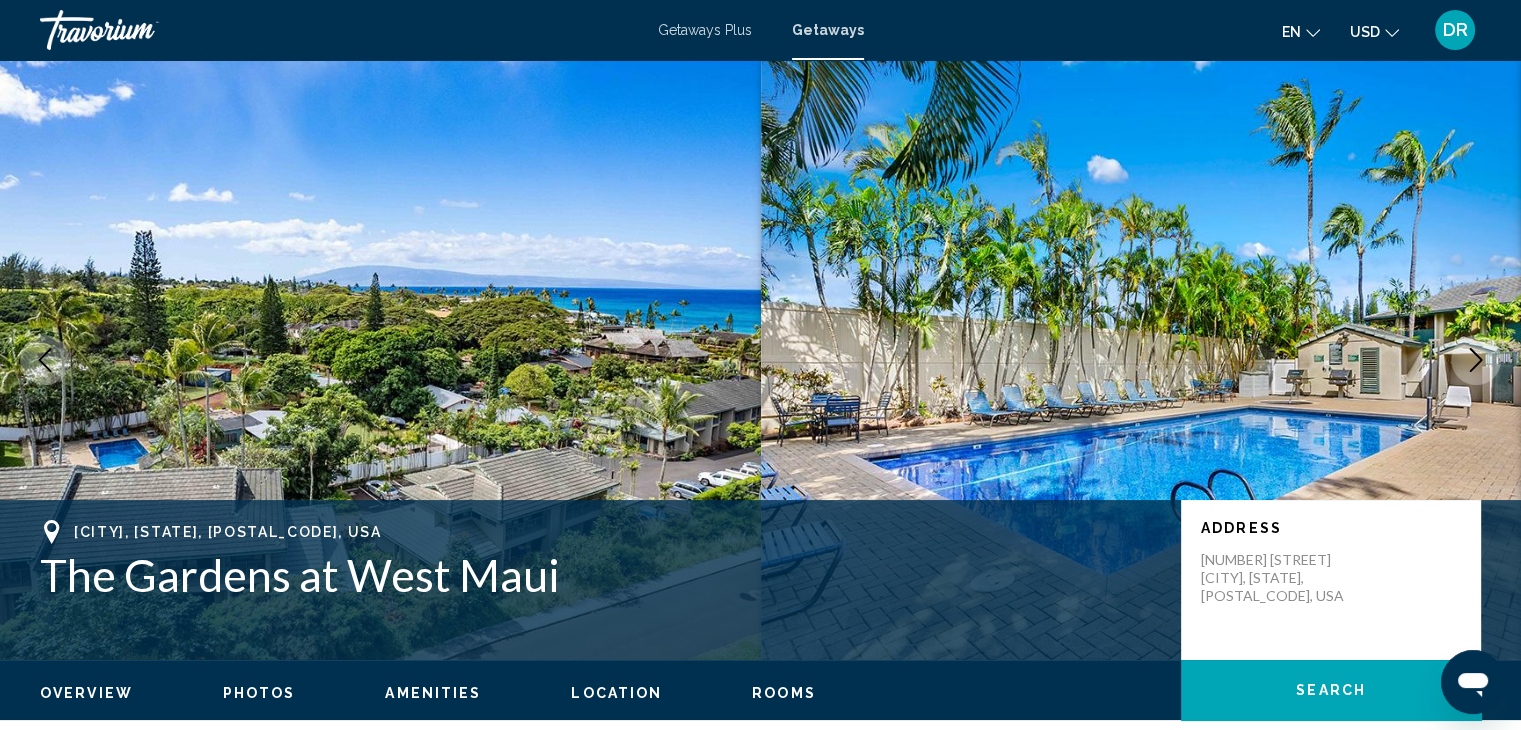 type 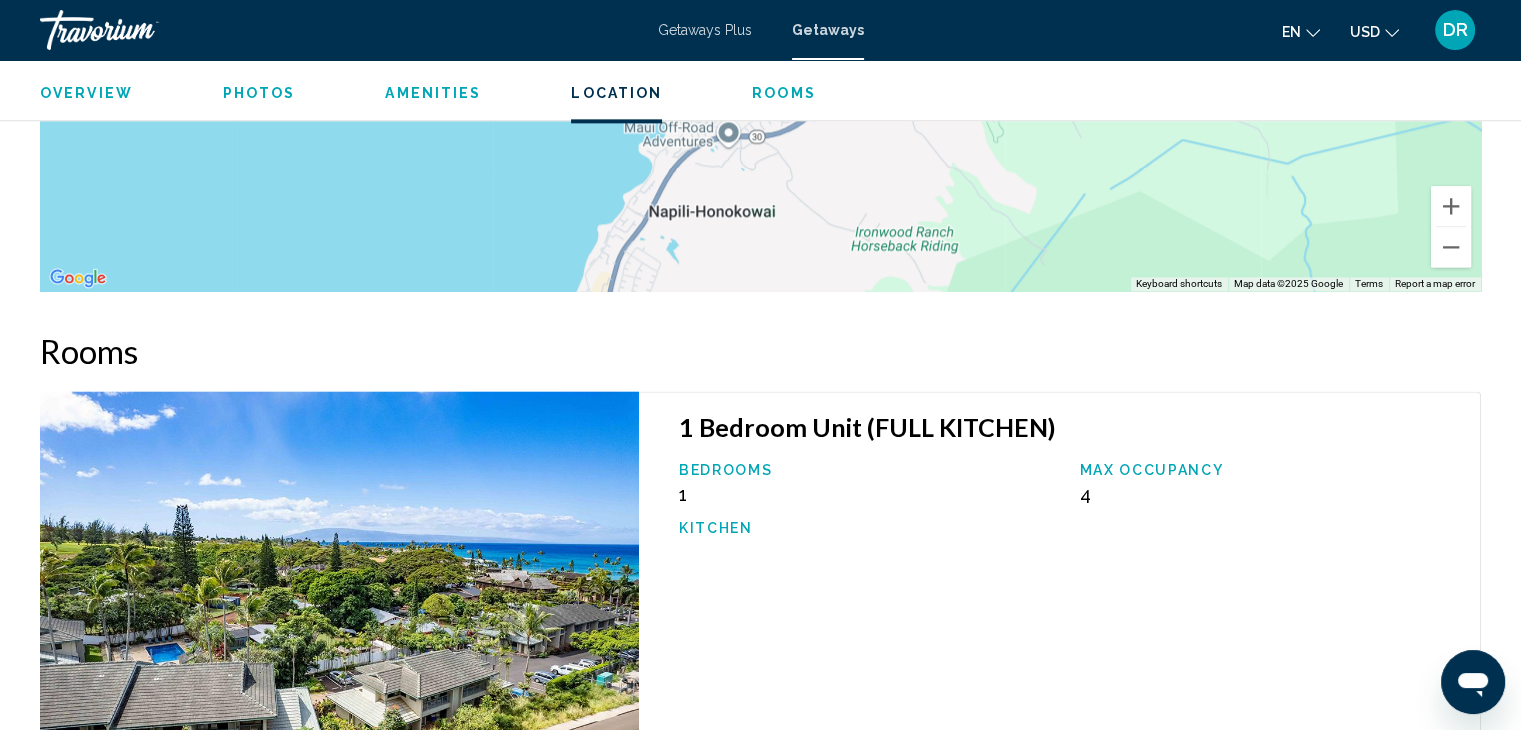 scroll, scrollTop: 2520, scrollLeft: 0, axis: vertical 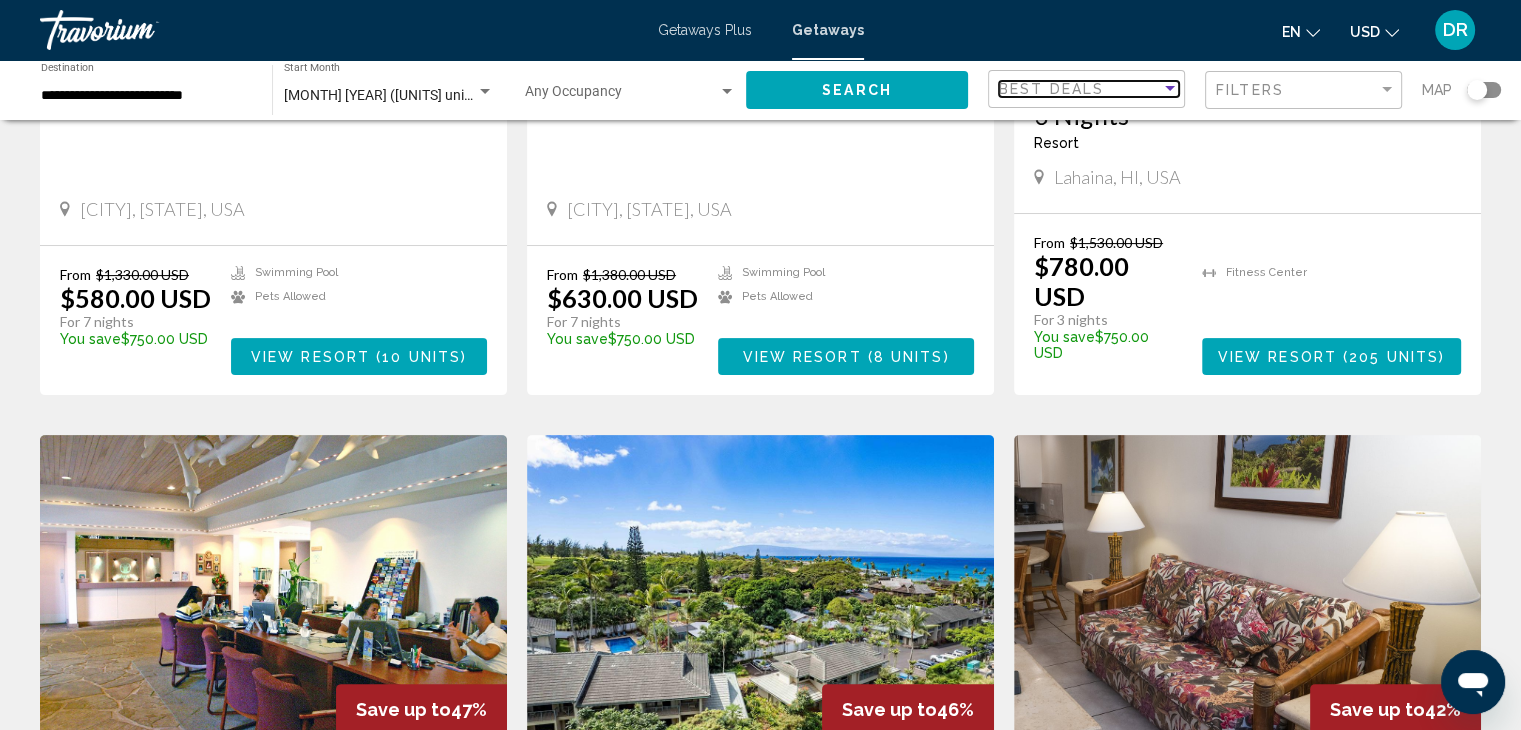 click at bounding box center [1170, 89] 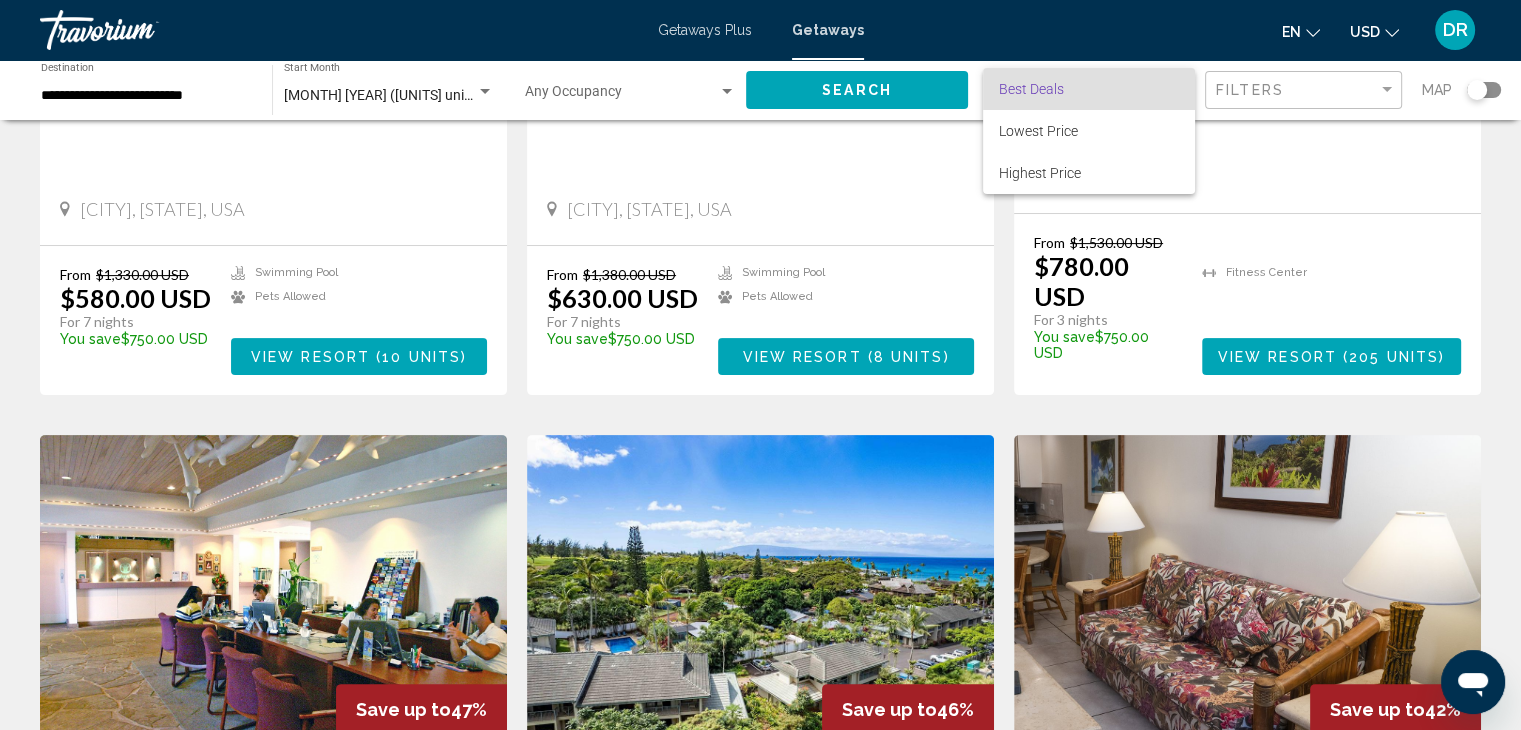 click on "Best Deals" at bounding box center [1089, 89] 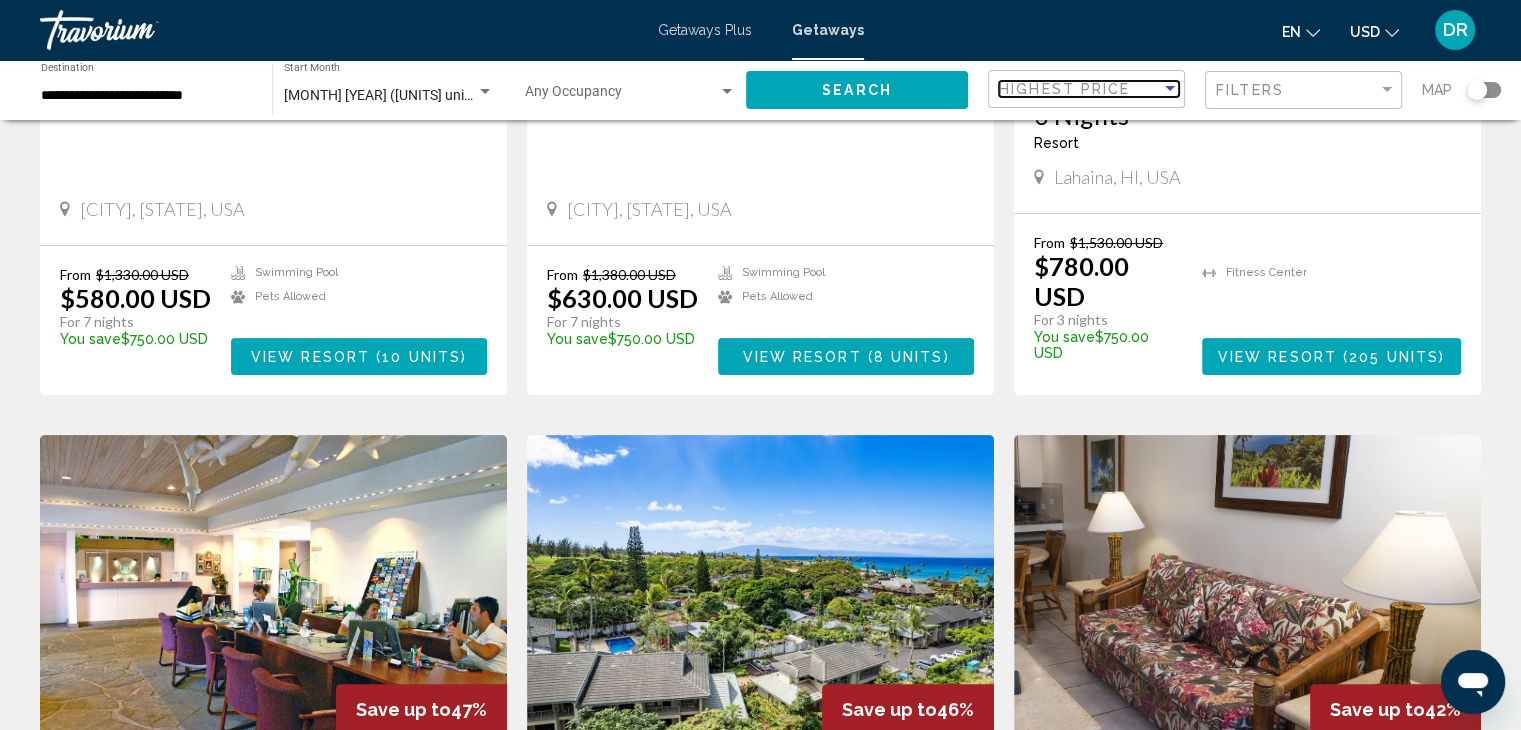 click at bounding box center (1170, 89) 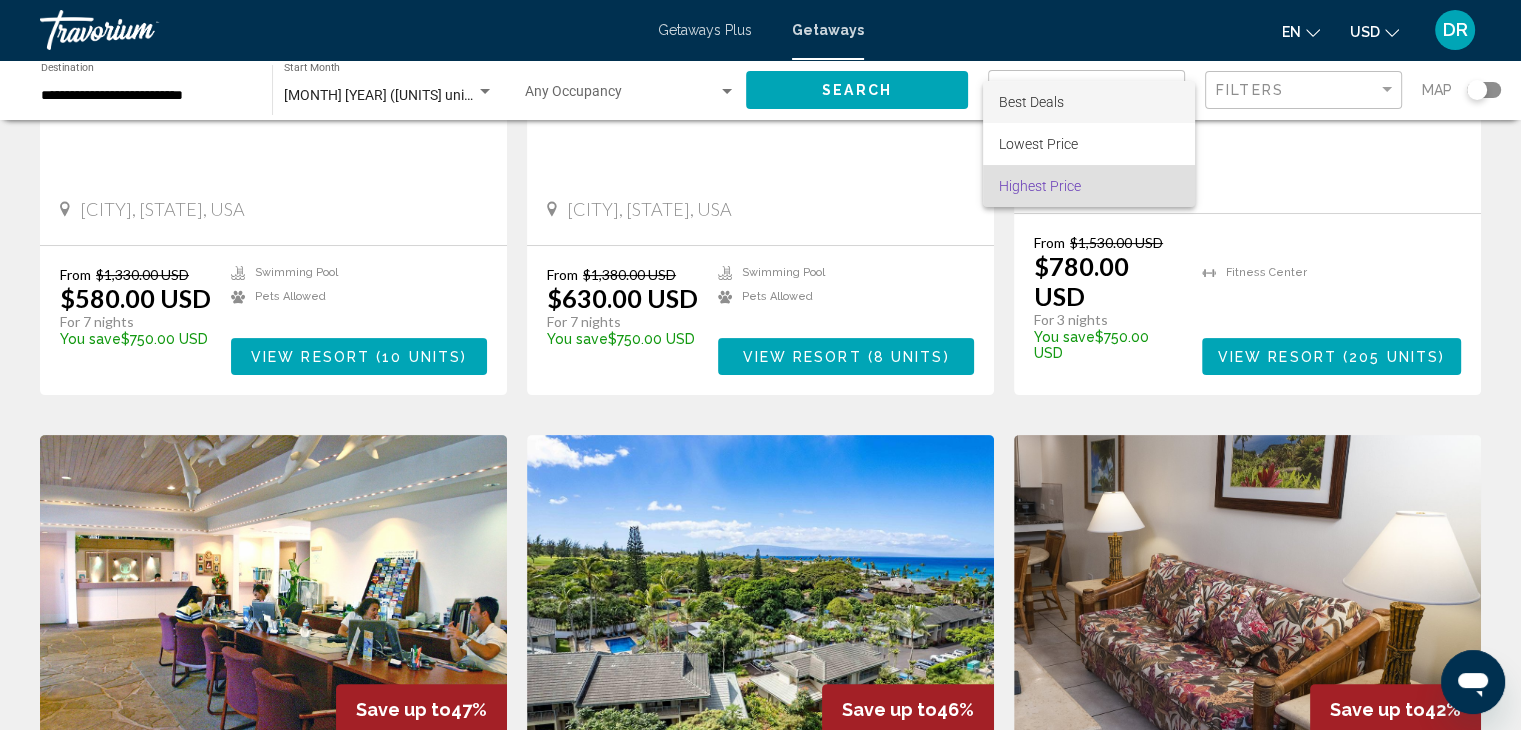 click on "Best Deals" at bounding box center [1089, 102] 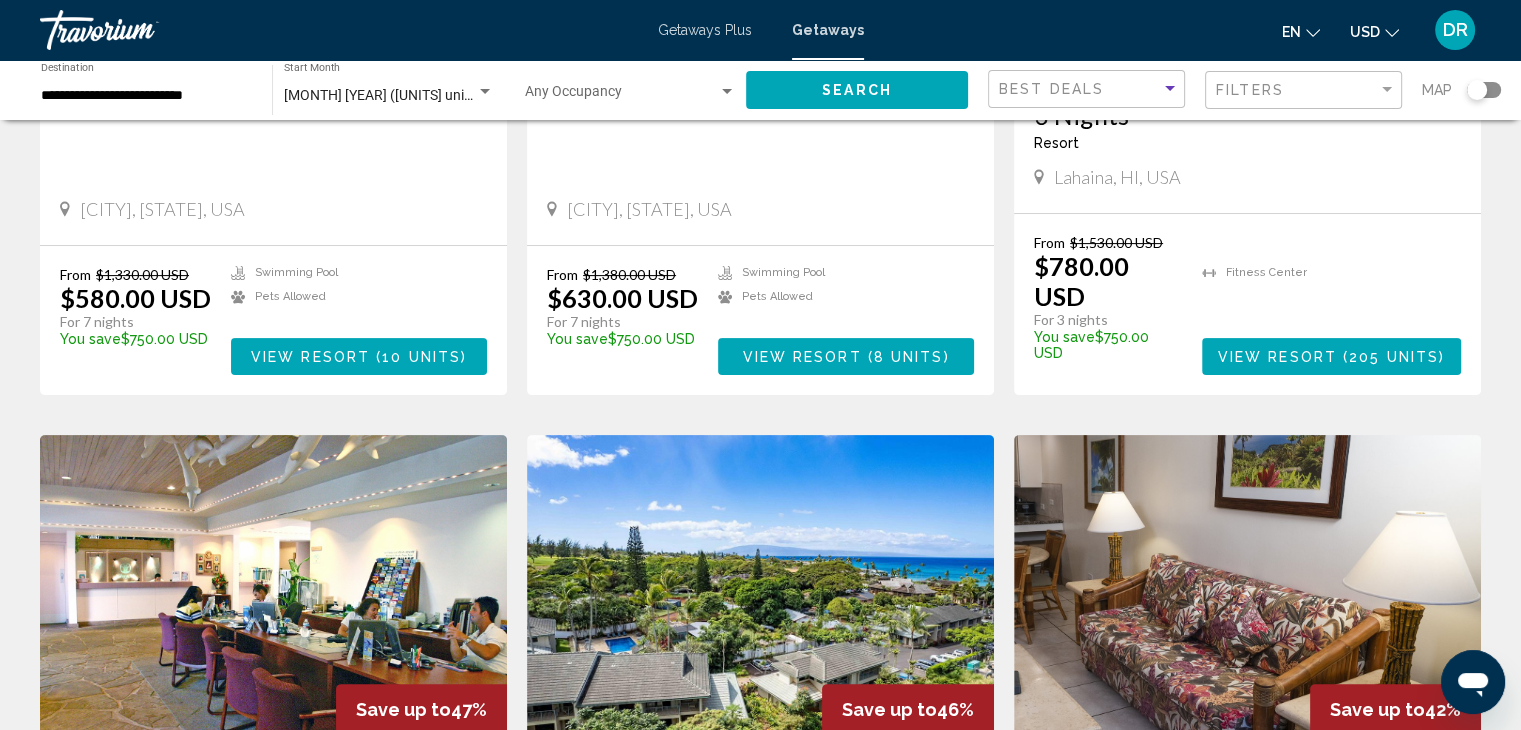 click on "[CITY], [STATE], USA" at bounding box center (273, 209) 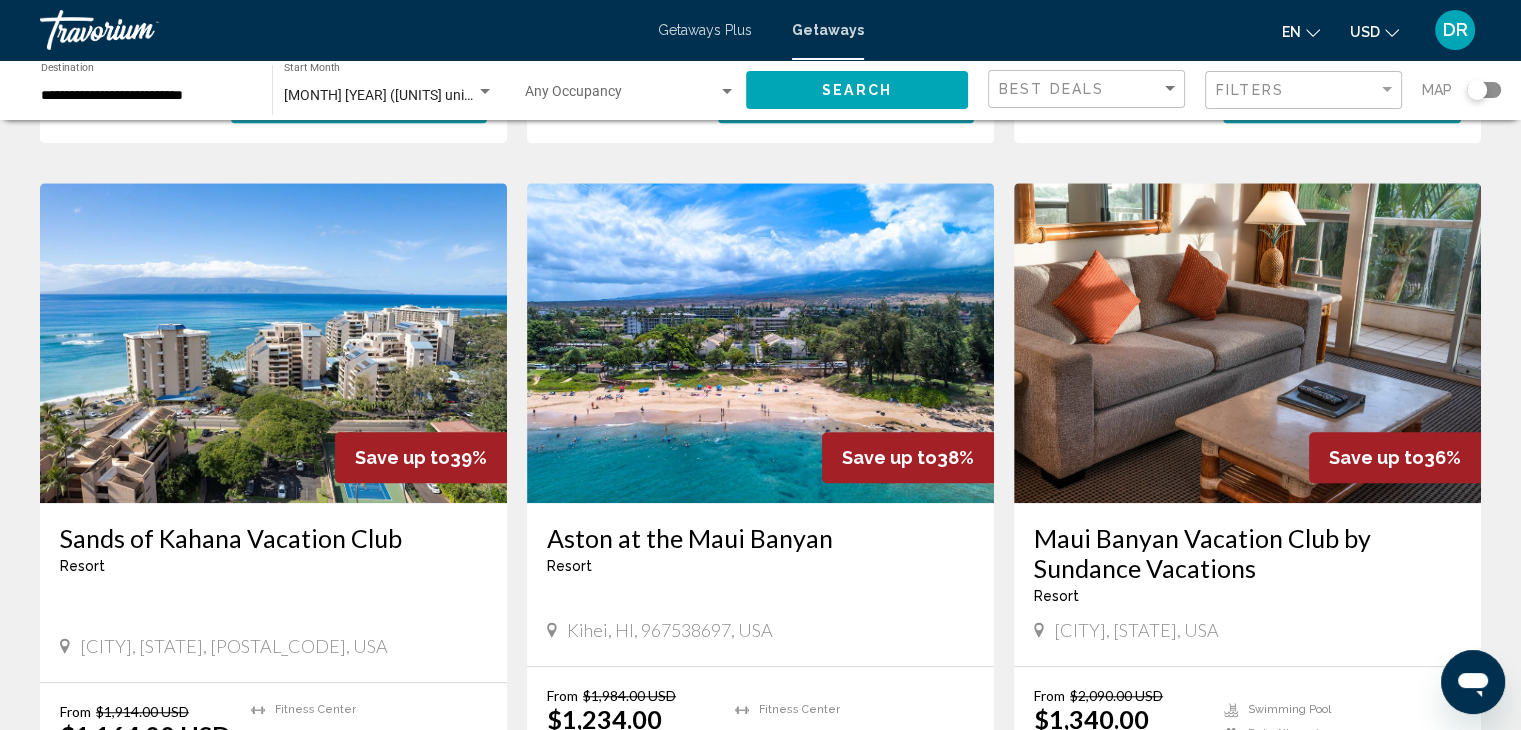 scroll, scrollTop: 1440, scrollLeft: 0, axis: vertical 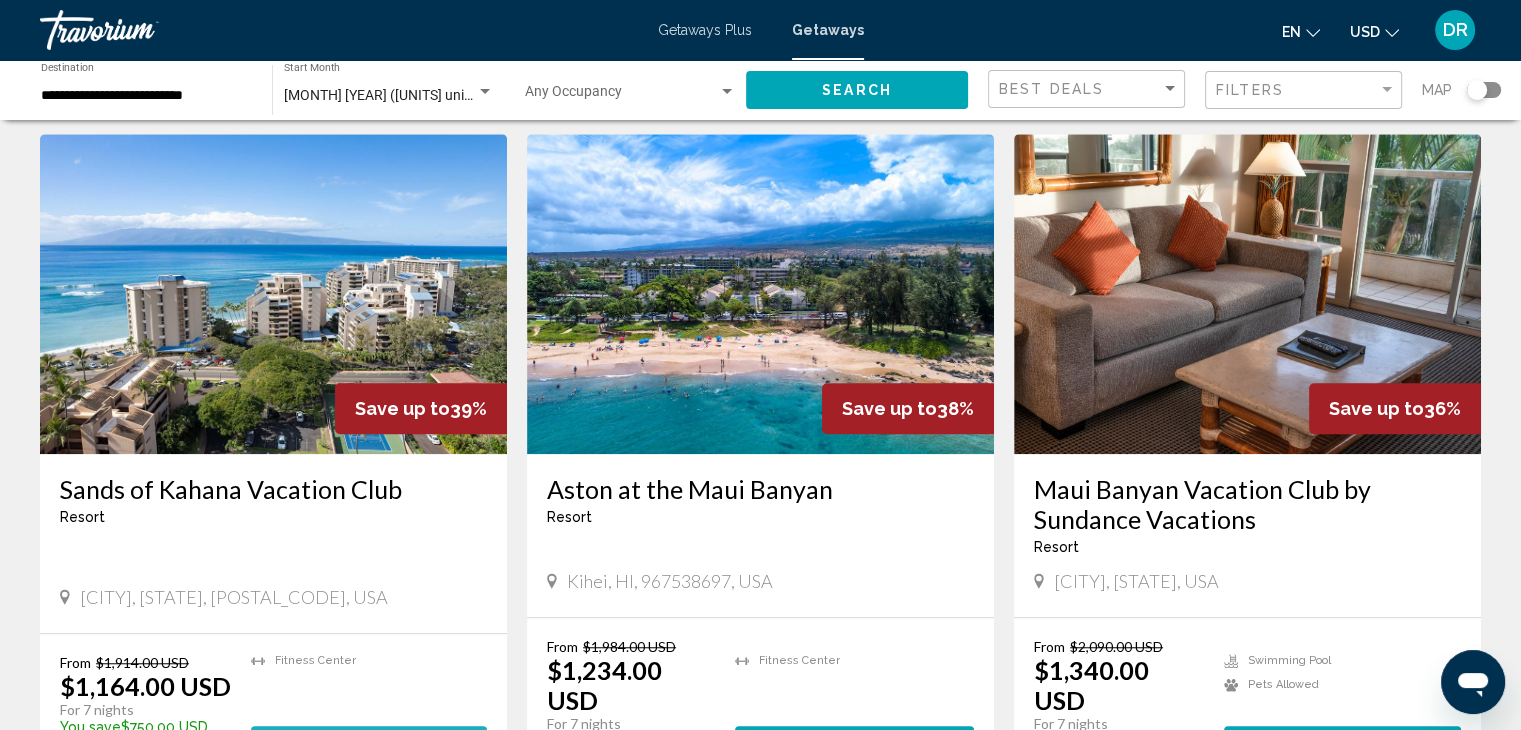 click on "( 1 unit )" at bounding box center [428, 745] 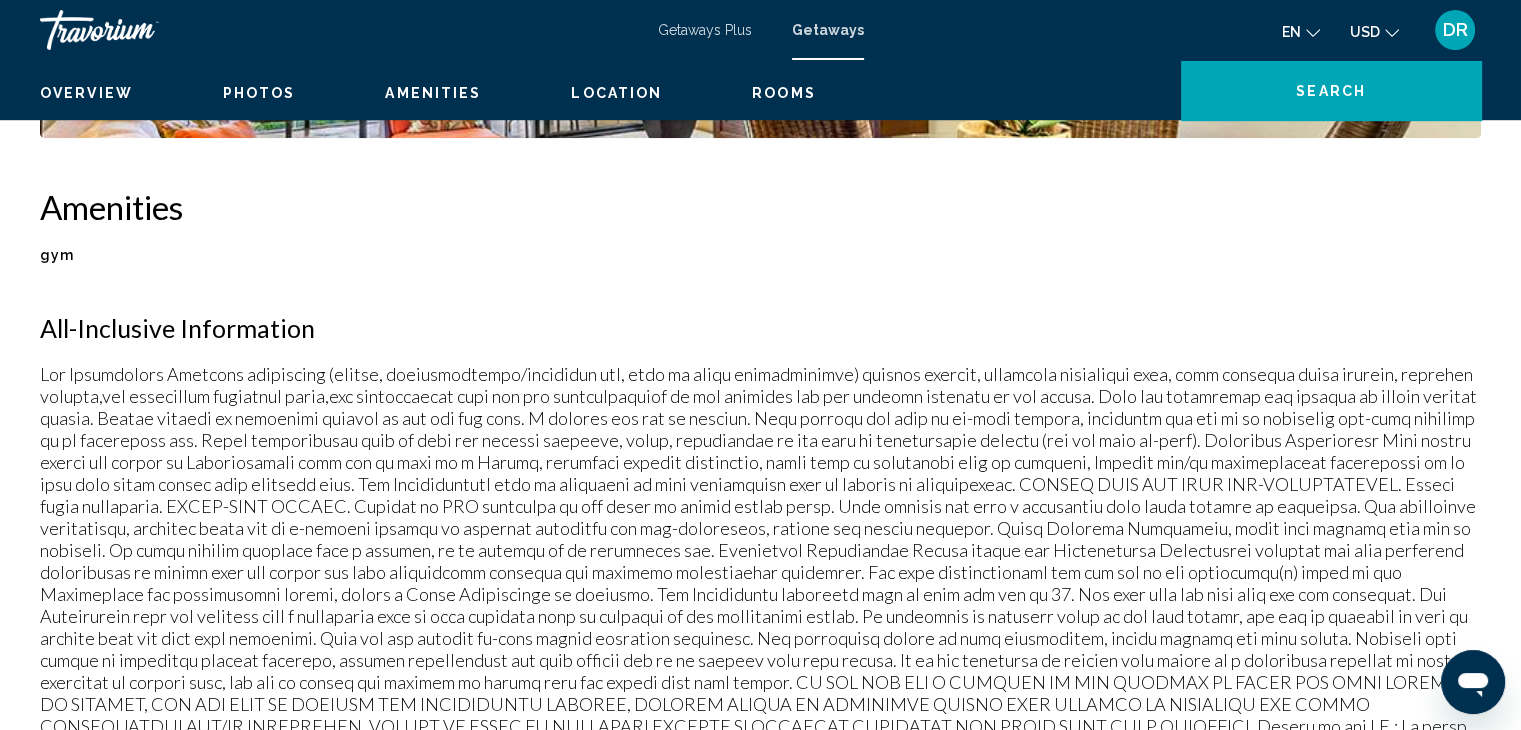 scroll, scrollTop: 0, scrollLeft: 0, axis: both 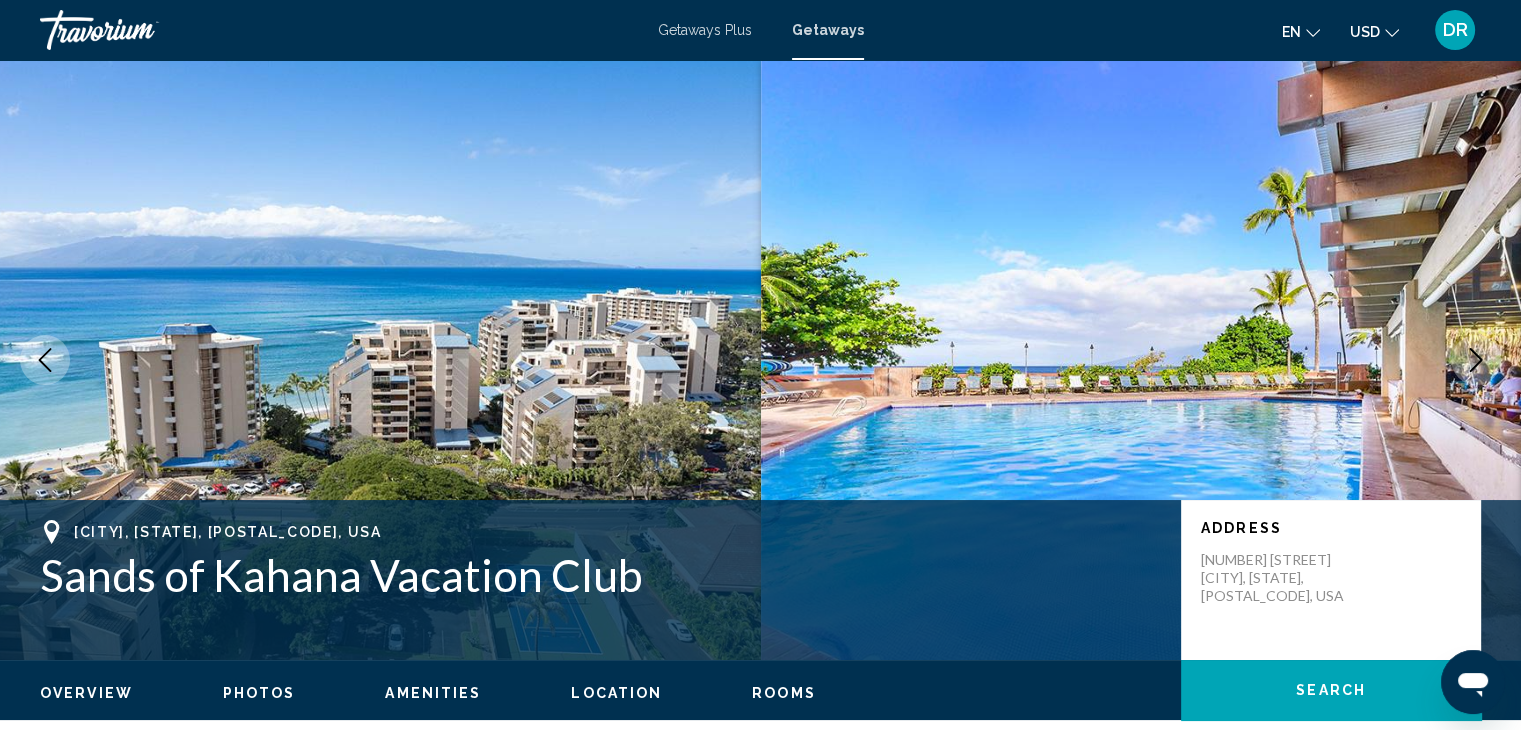 type 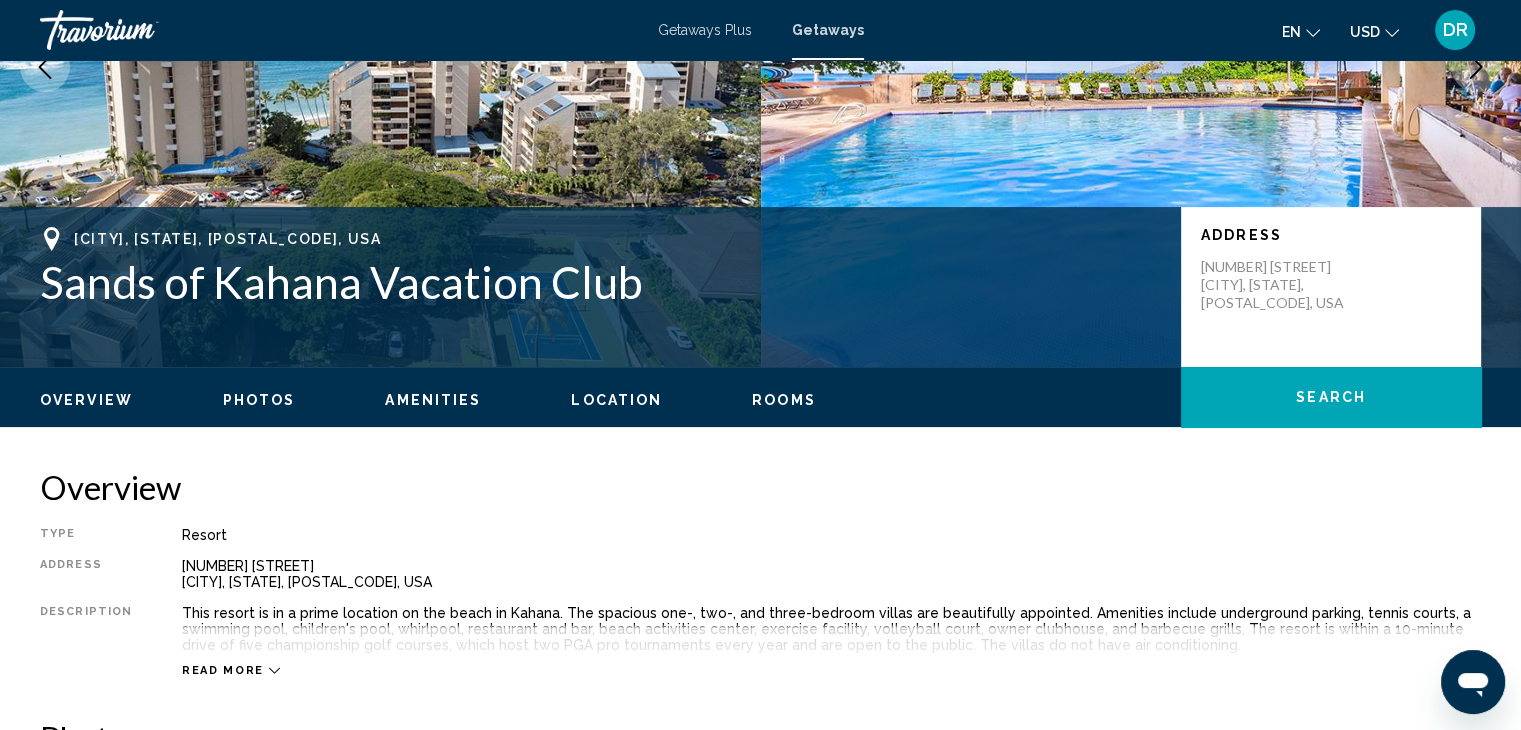 scroll, scrollTop: 160, scrollLeft: 0, axis: vertical 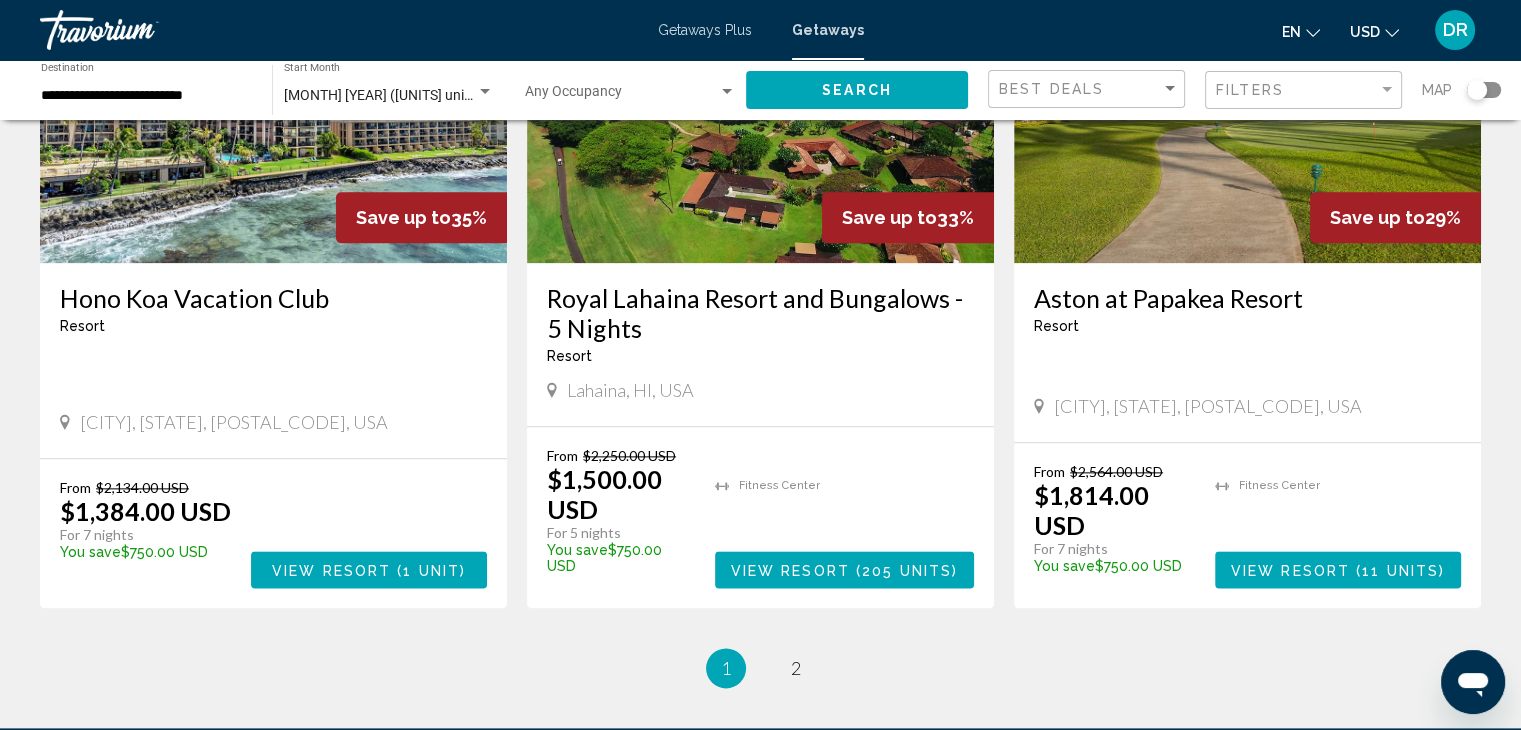click on "( [UNITS] units )" at bounding box center [904, 570] 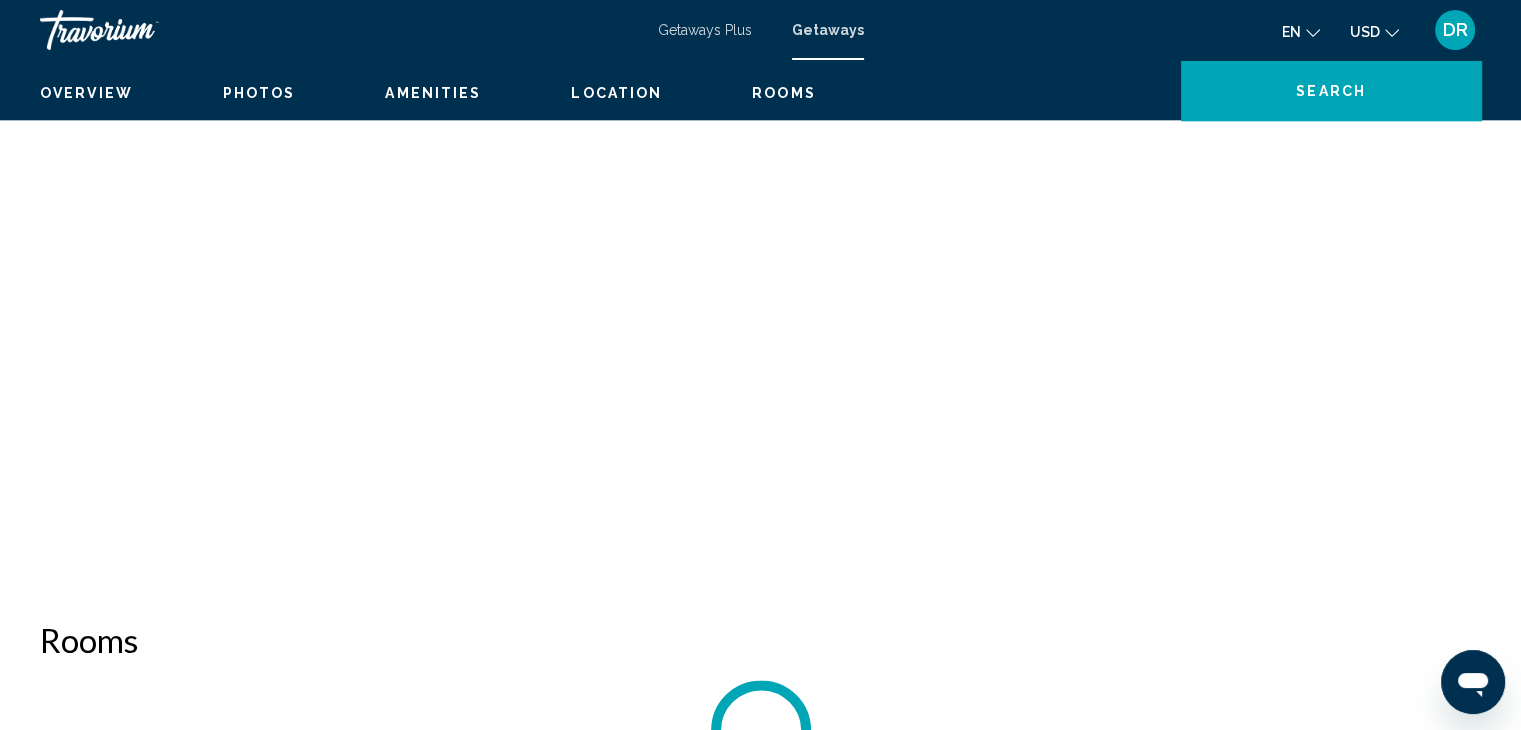 scroll, scrollTop: 0, scrollLeft: 0, axis: both 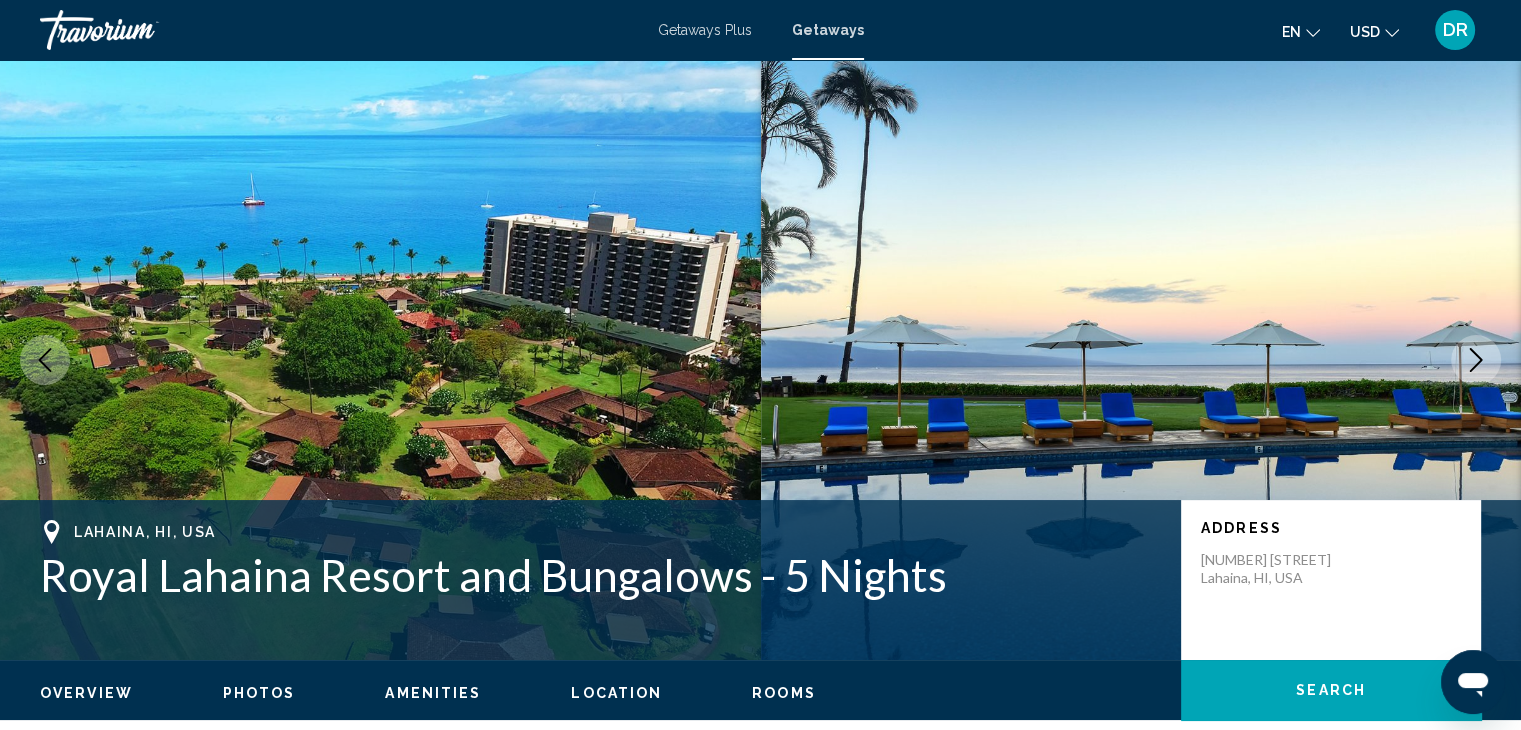 type 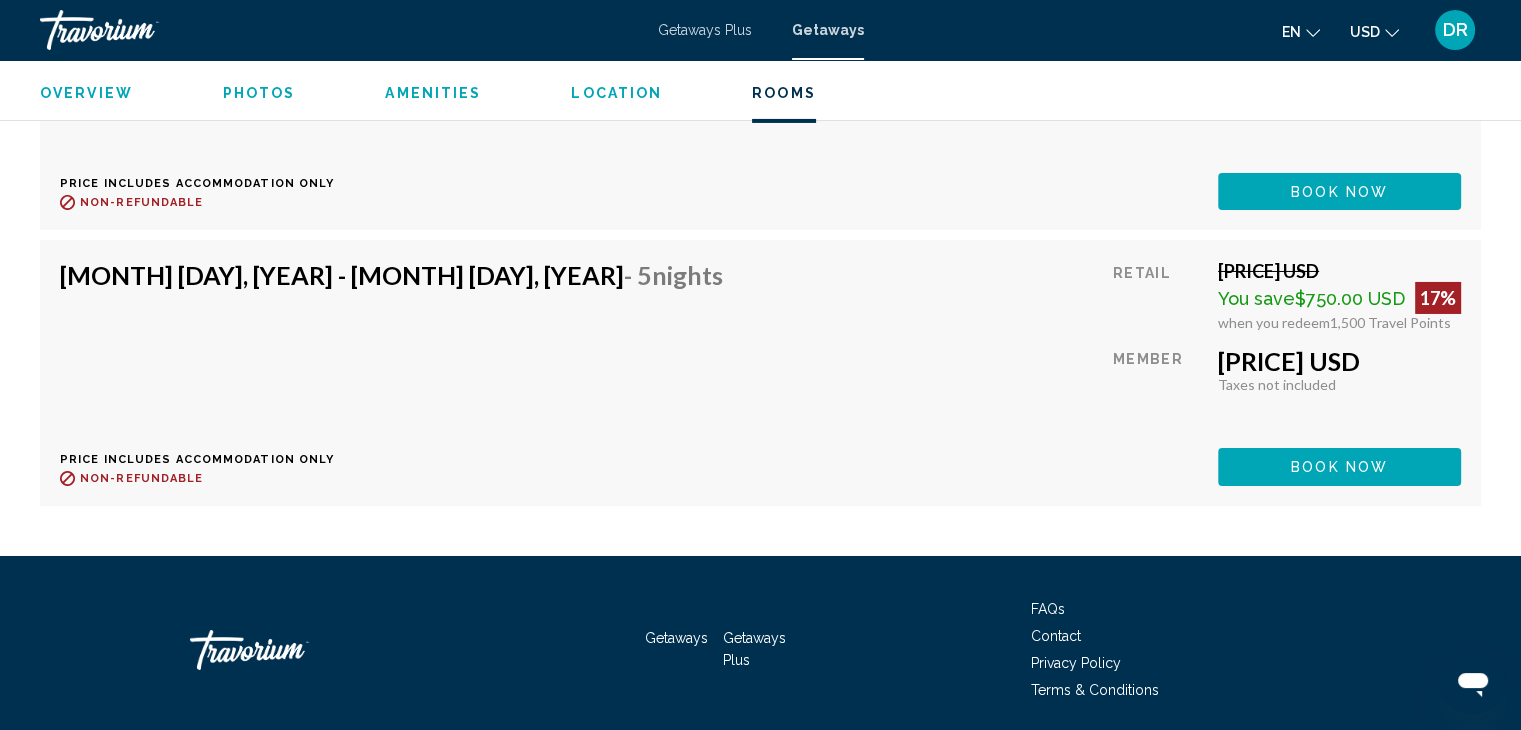 scroll, scrollTop: 29788, scrollLeft: 0, axis: vertical 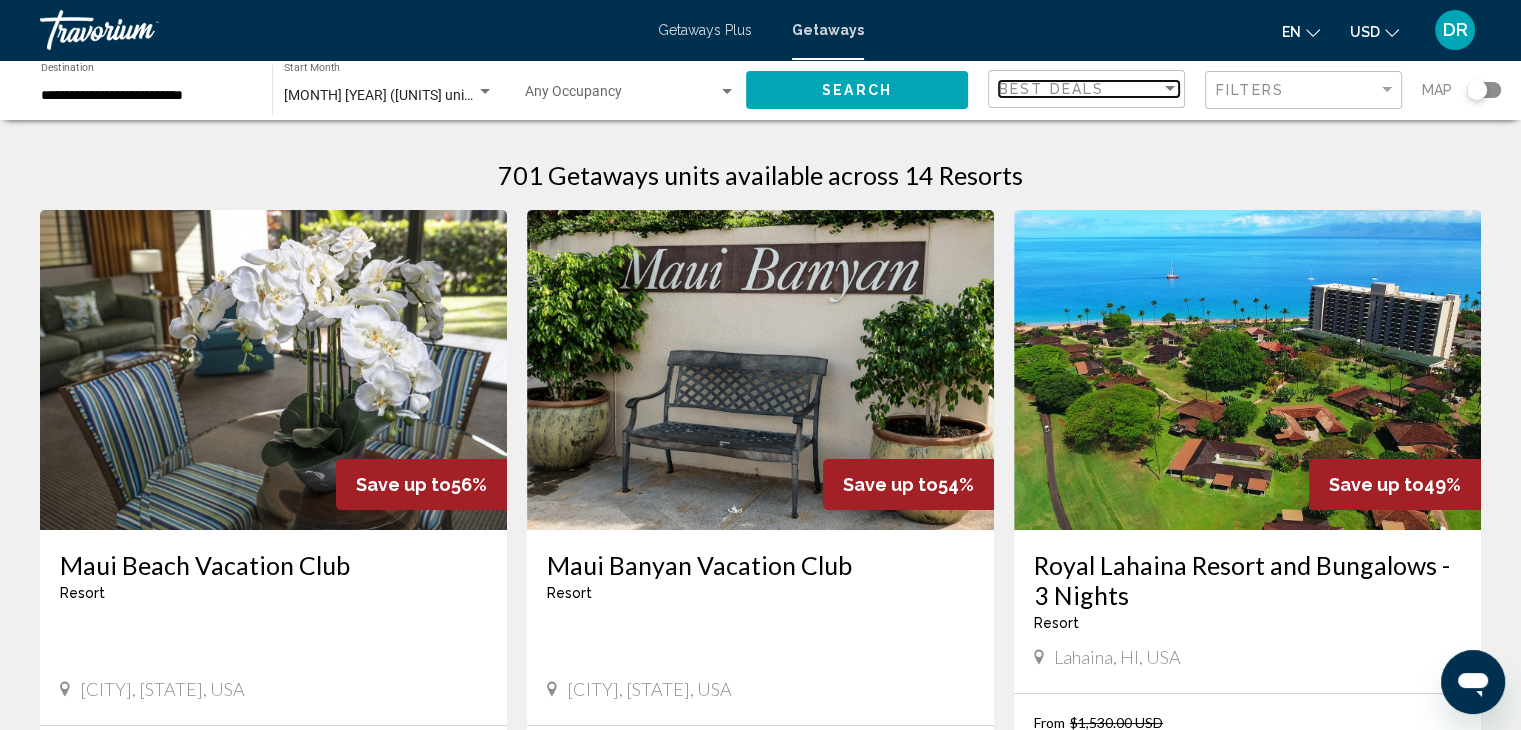 click at bounding box center (1170, 88) 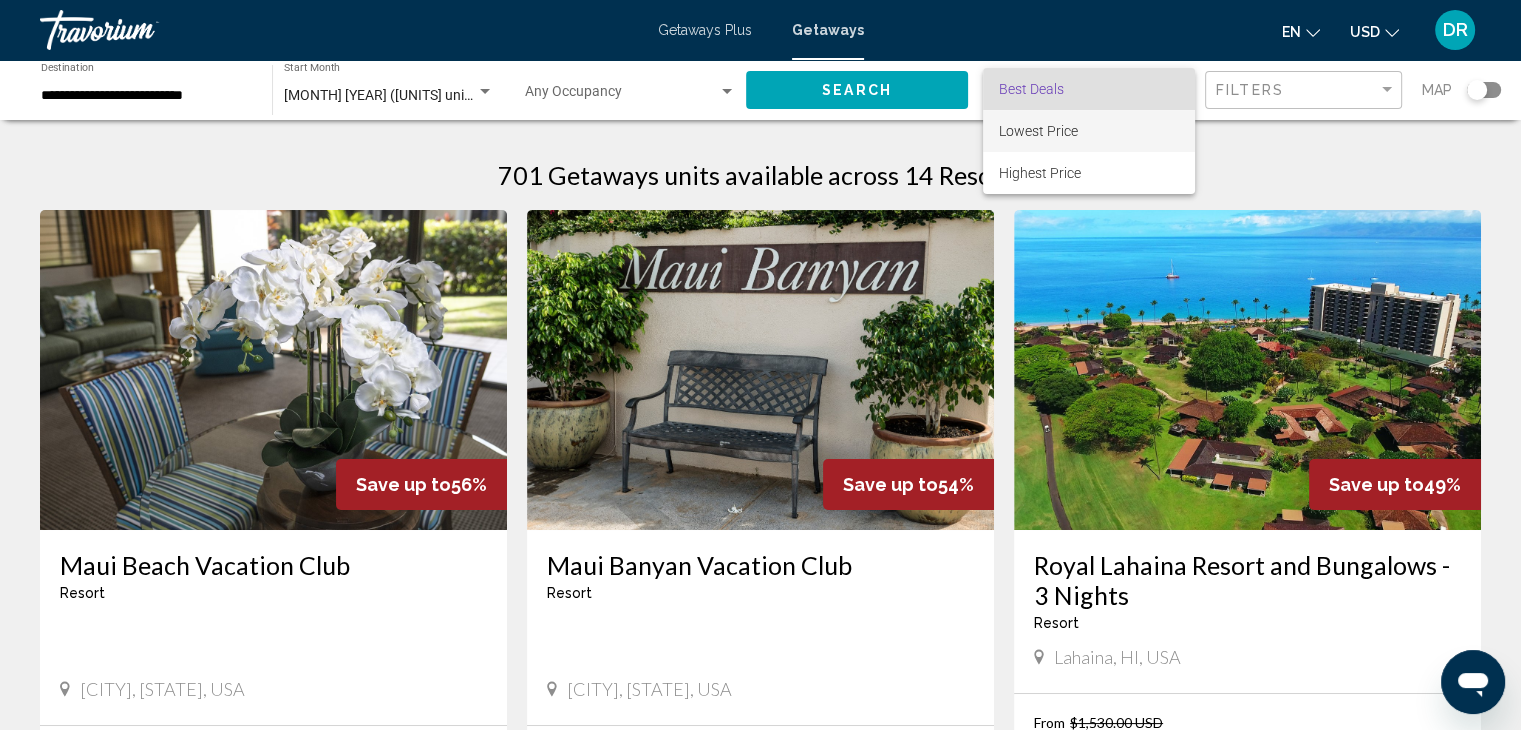 click on "Lowest Price" at bounding box center [1089, 131] 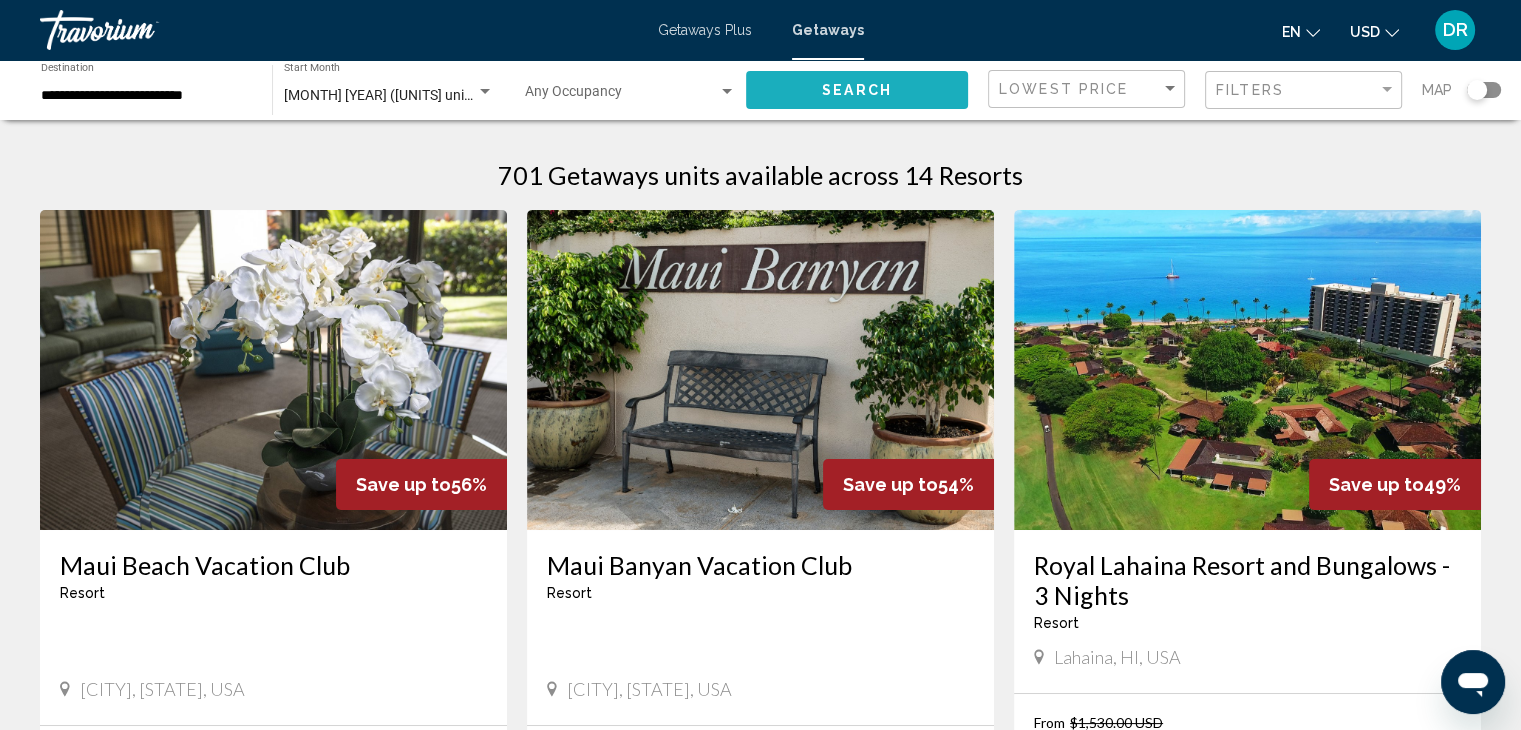 click on "Search" at bounding box center [857, 89] 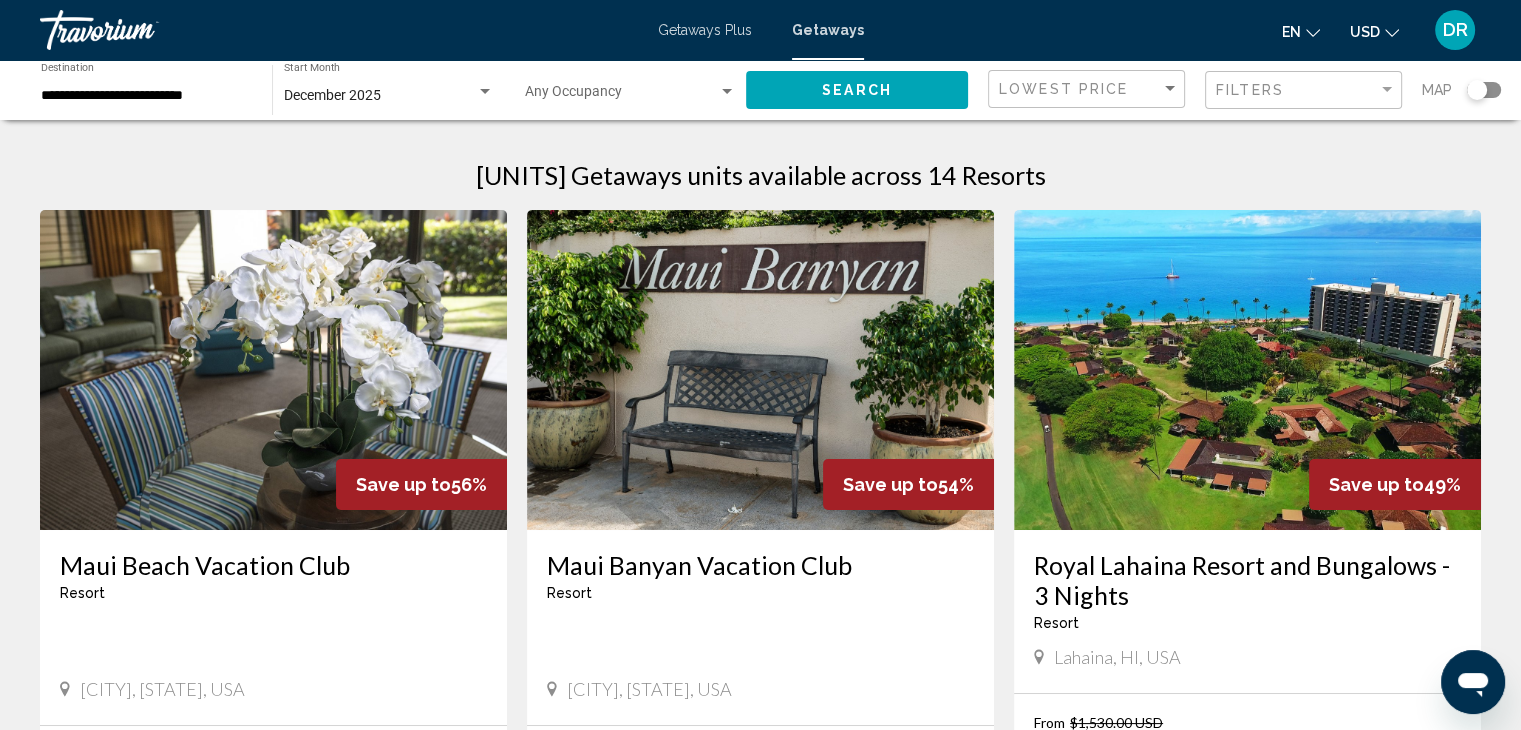 type 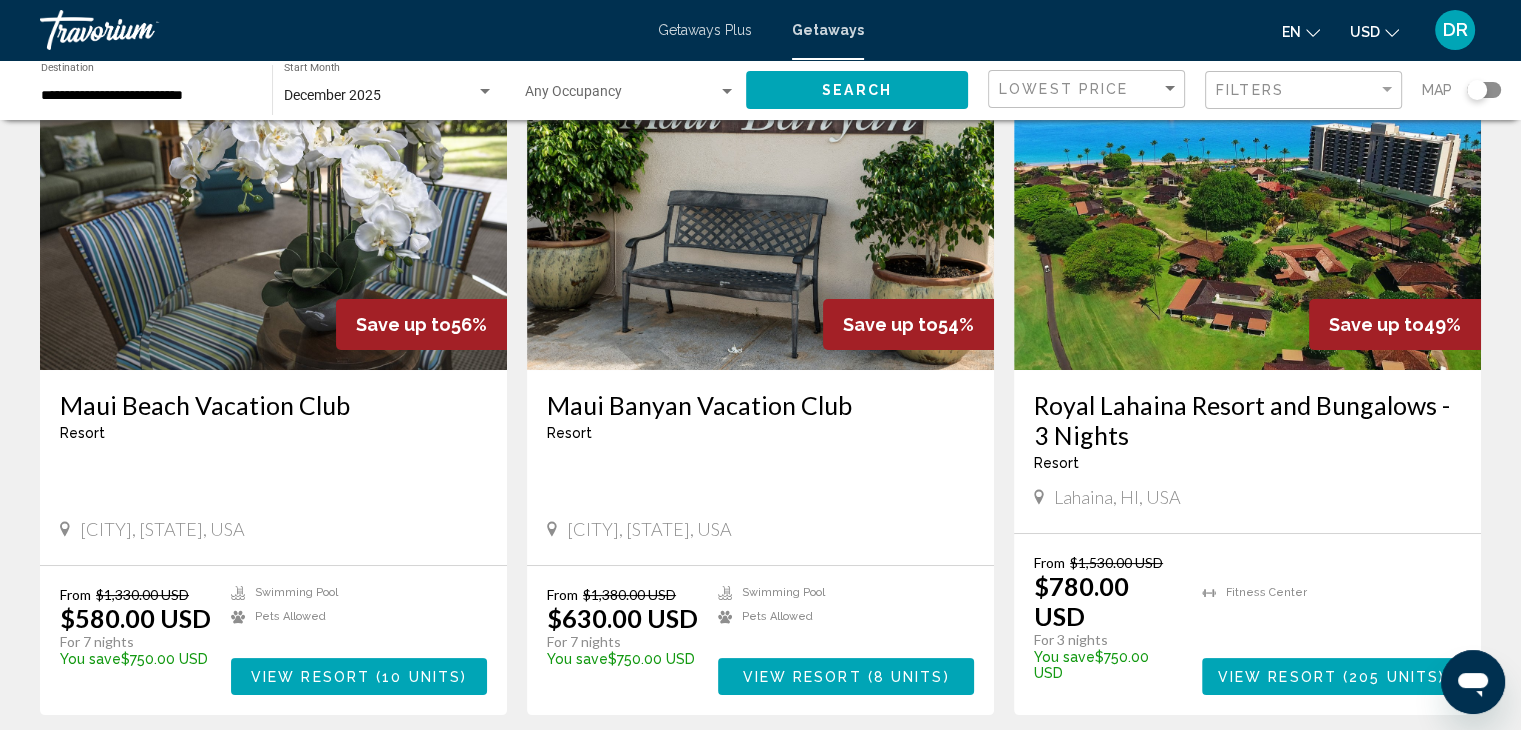 scroll, scrollTop: 200, scrollLeft: 0, axis: vertical 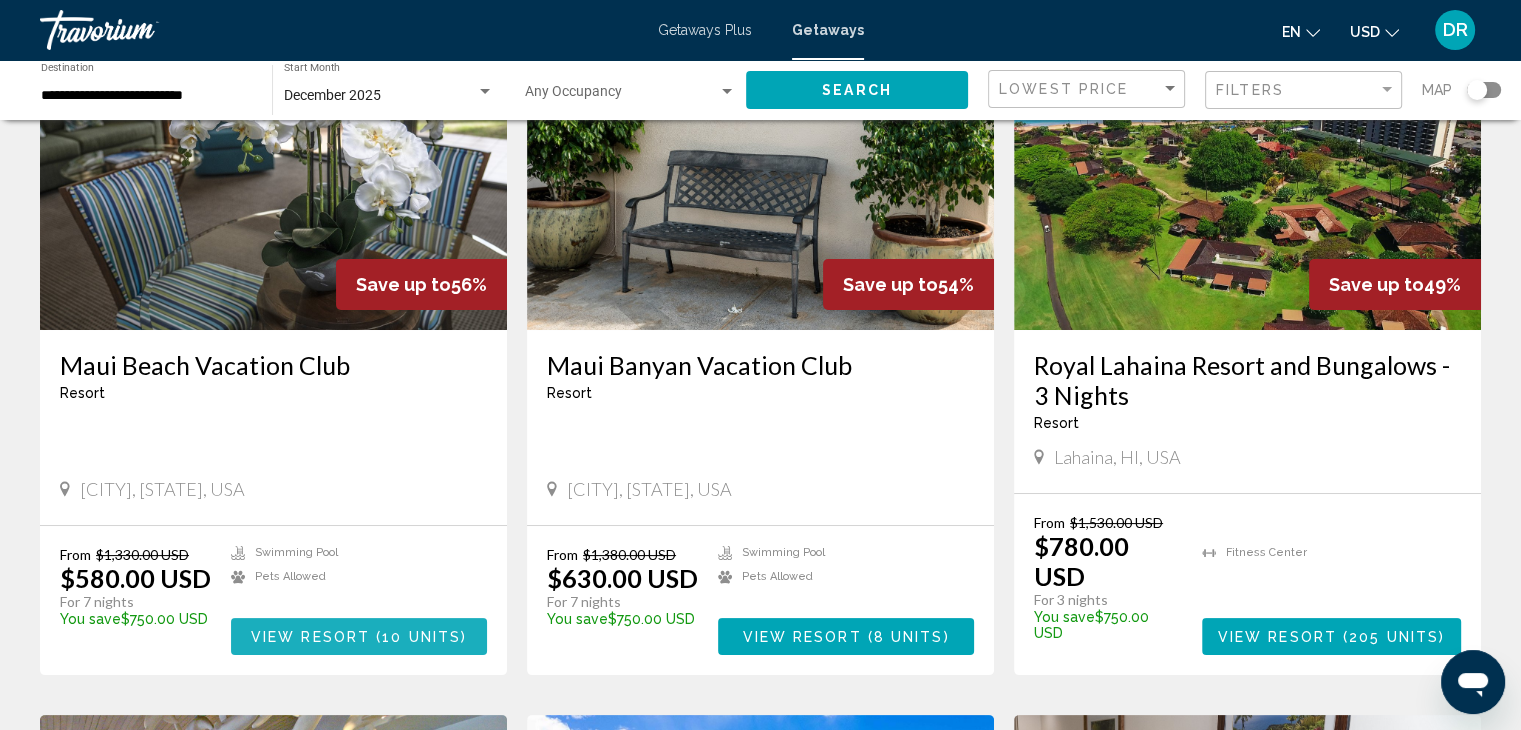 click on "( 10 units )" at bounding box center [418, 637] 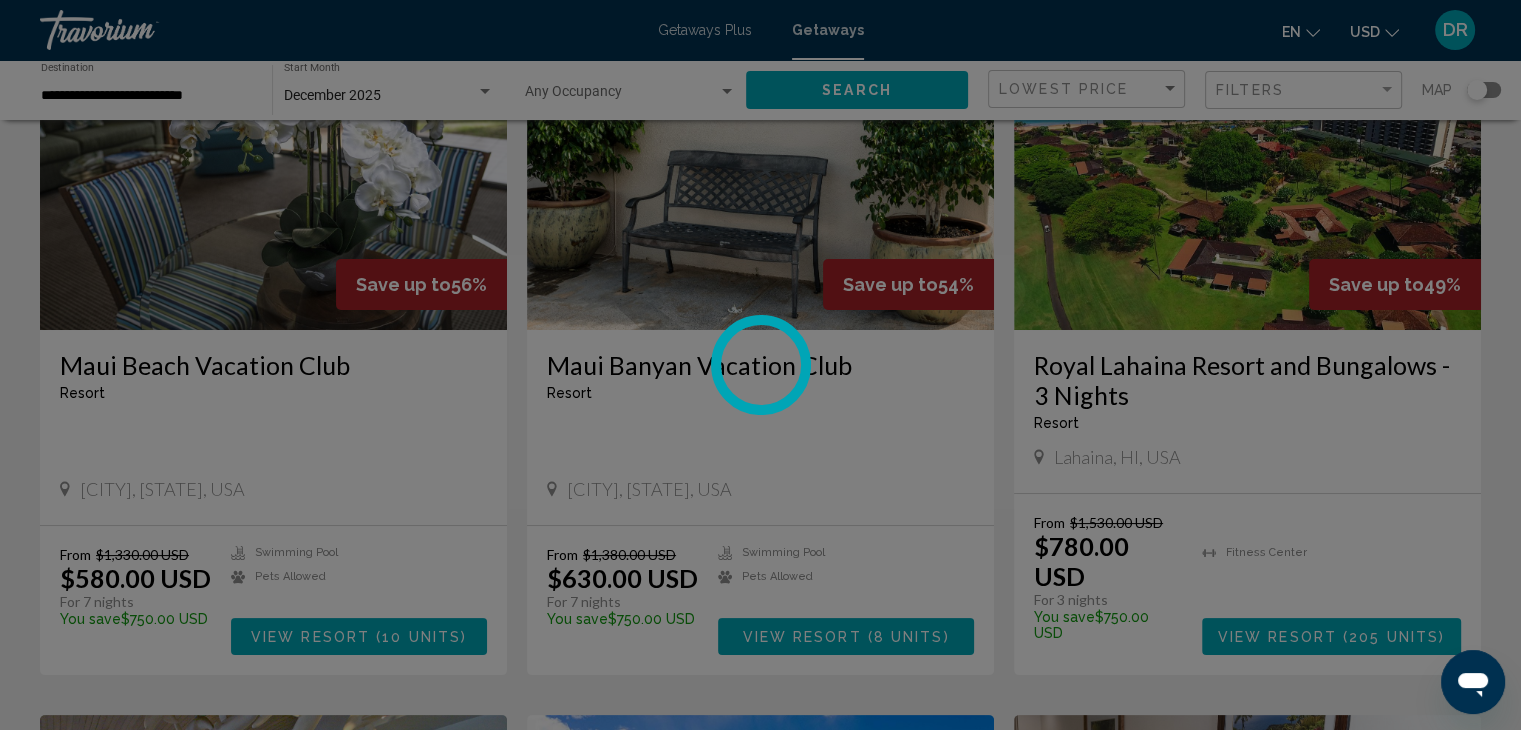 scroll, scrollTop: 0, scrollLeft: 0, axis: both 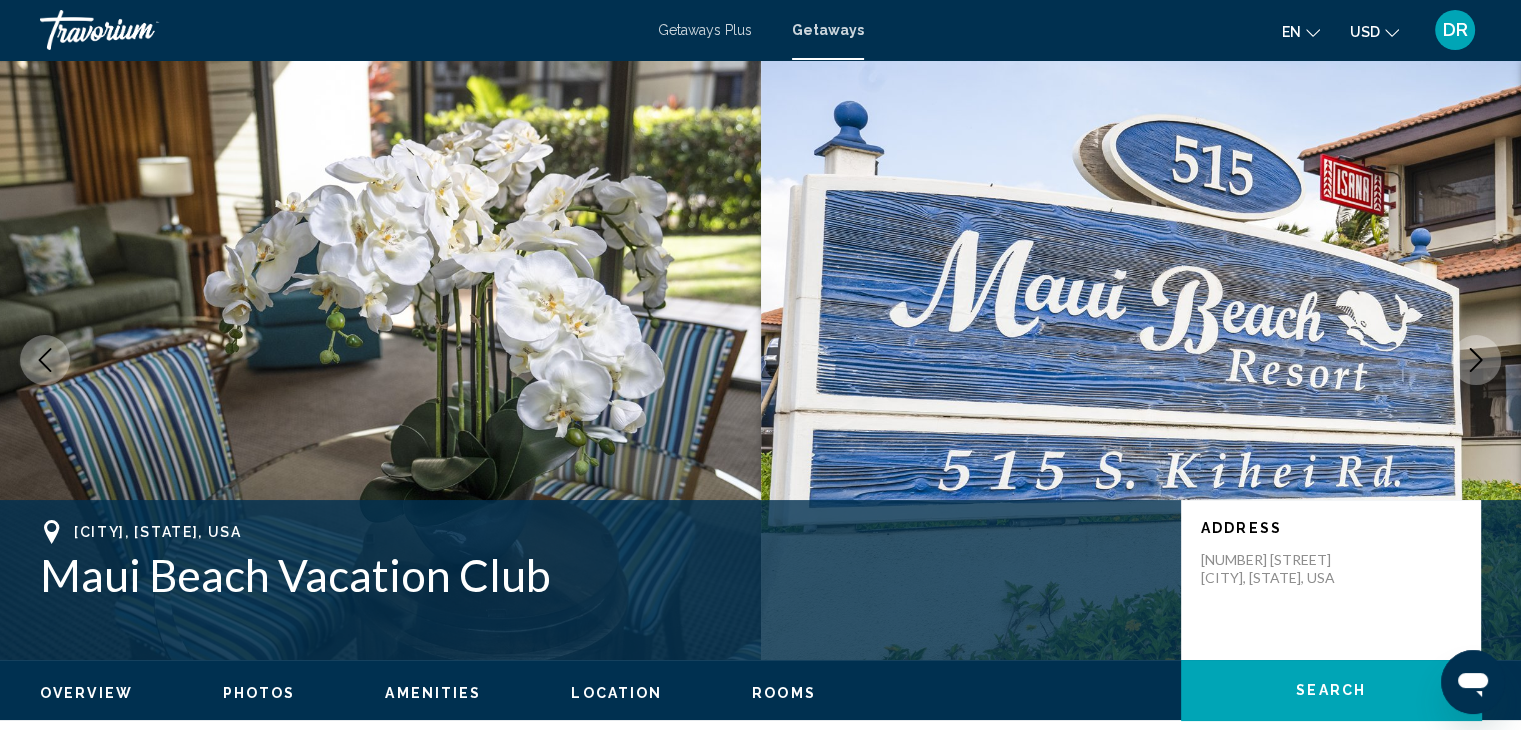 type 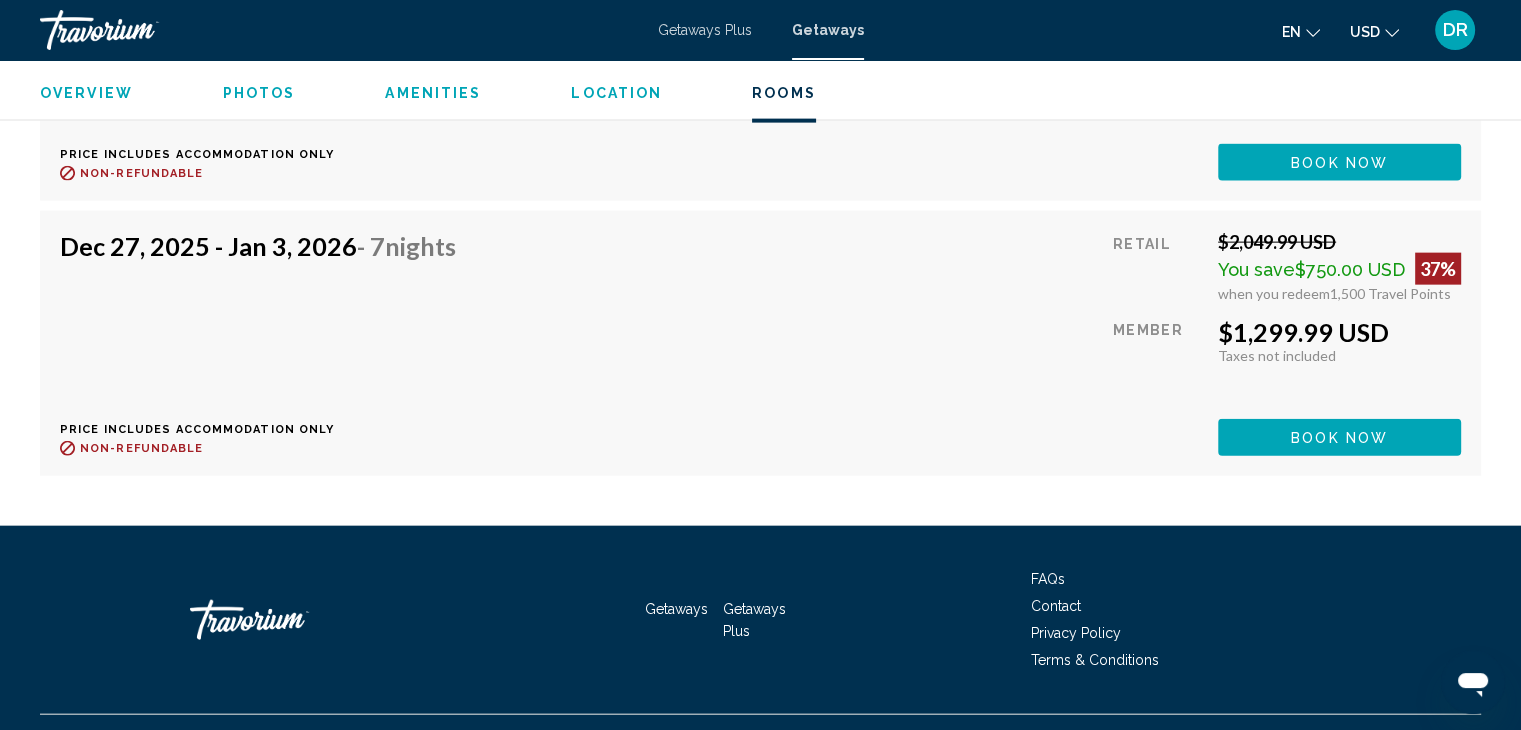 scroll, scrollTop: 4580, scrollLeft: 0, axis: vertical 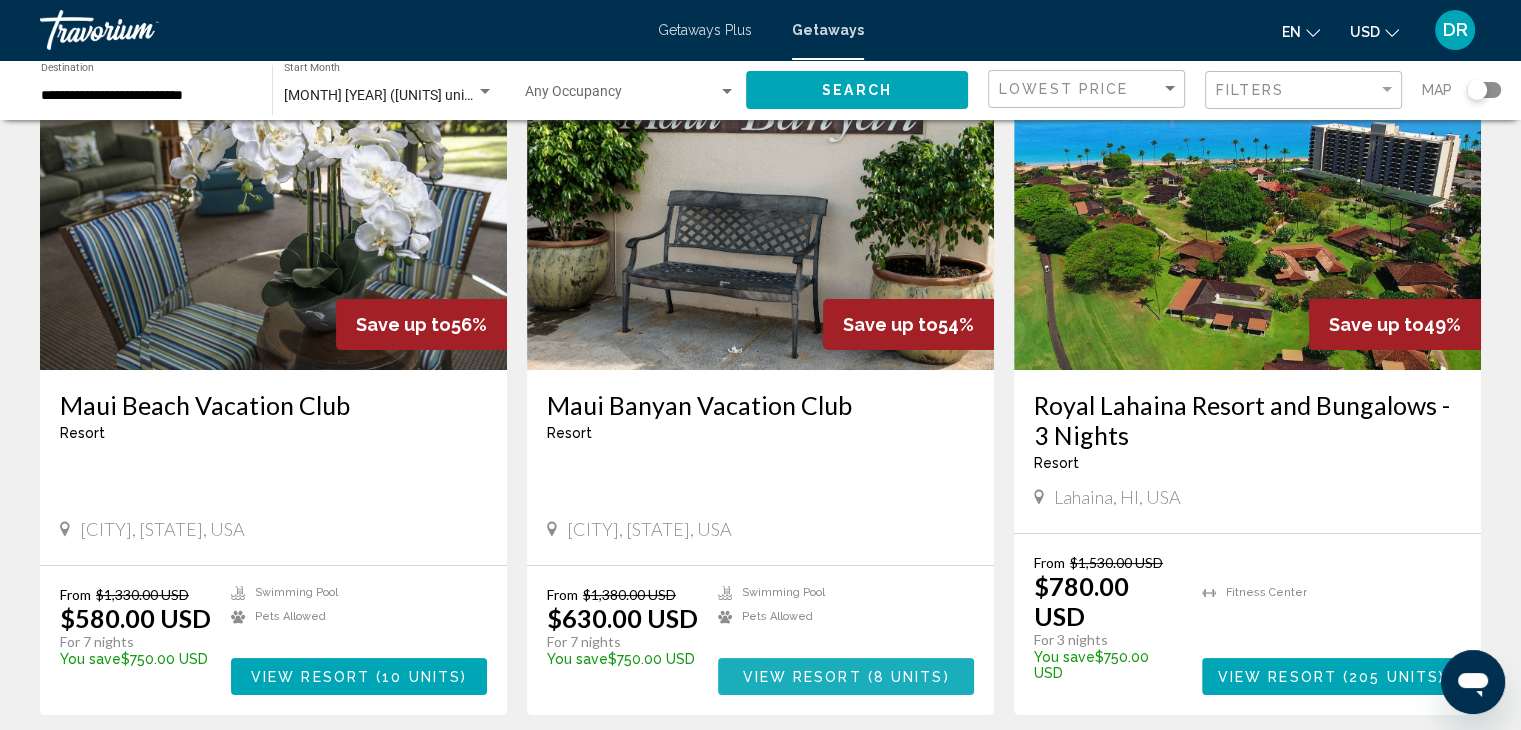 click on "View Resort" at bounding box center [801, 677] 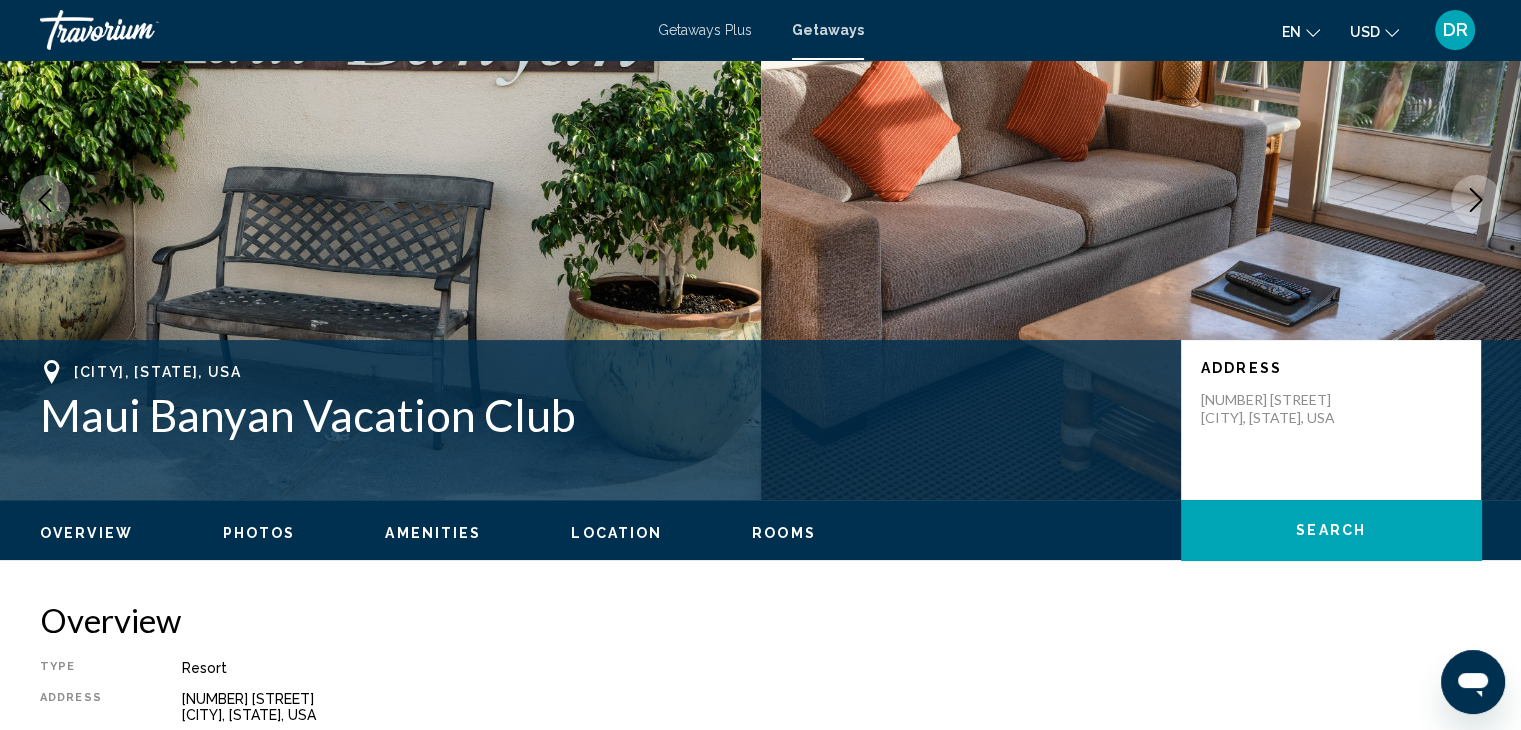 scroll, scrollTop: 0, scrollLeft: 0, axis: both 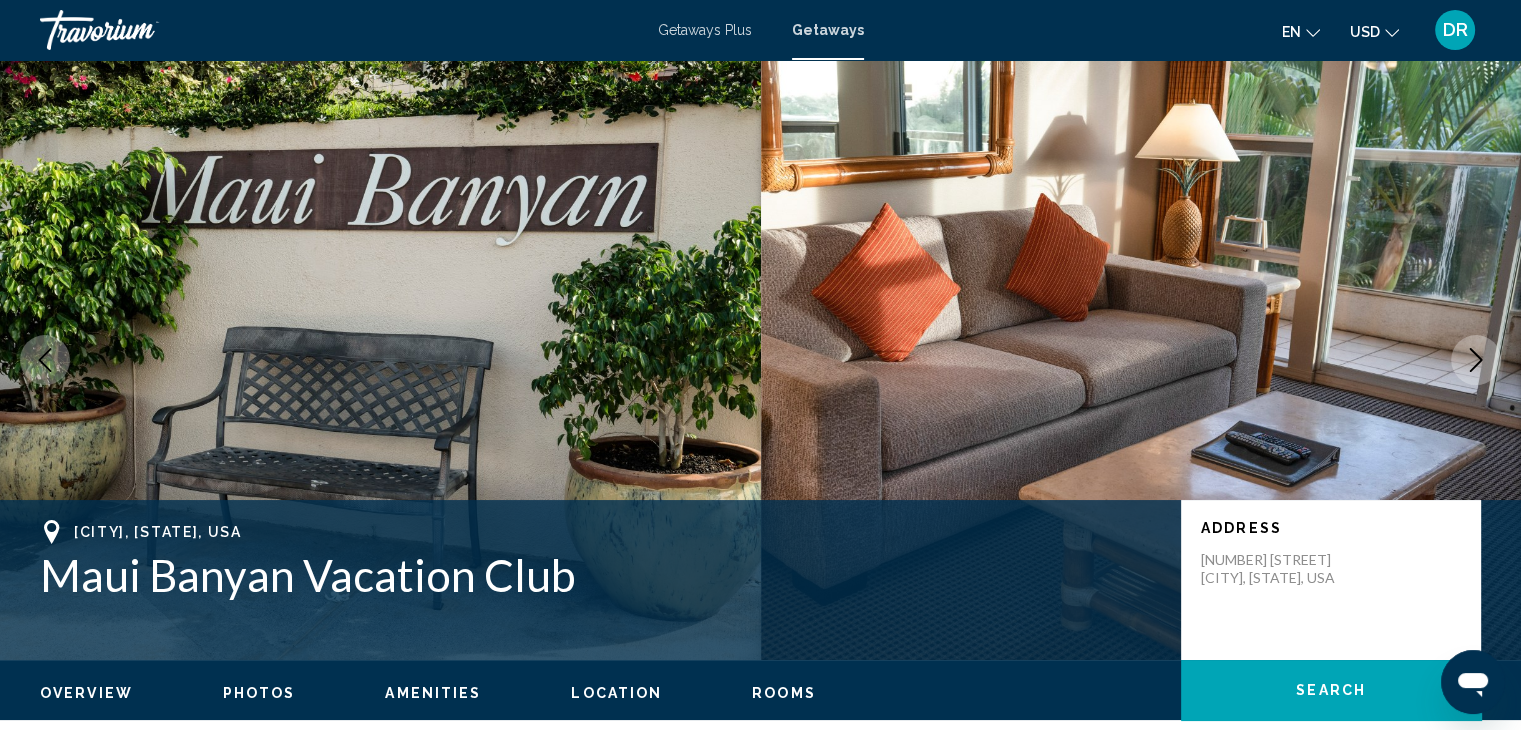 type 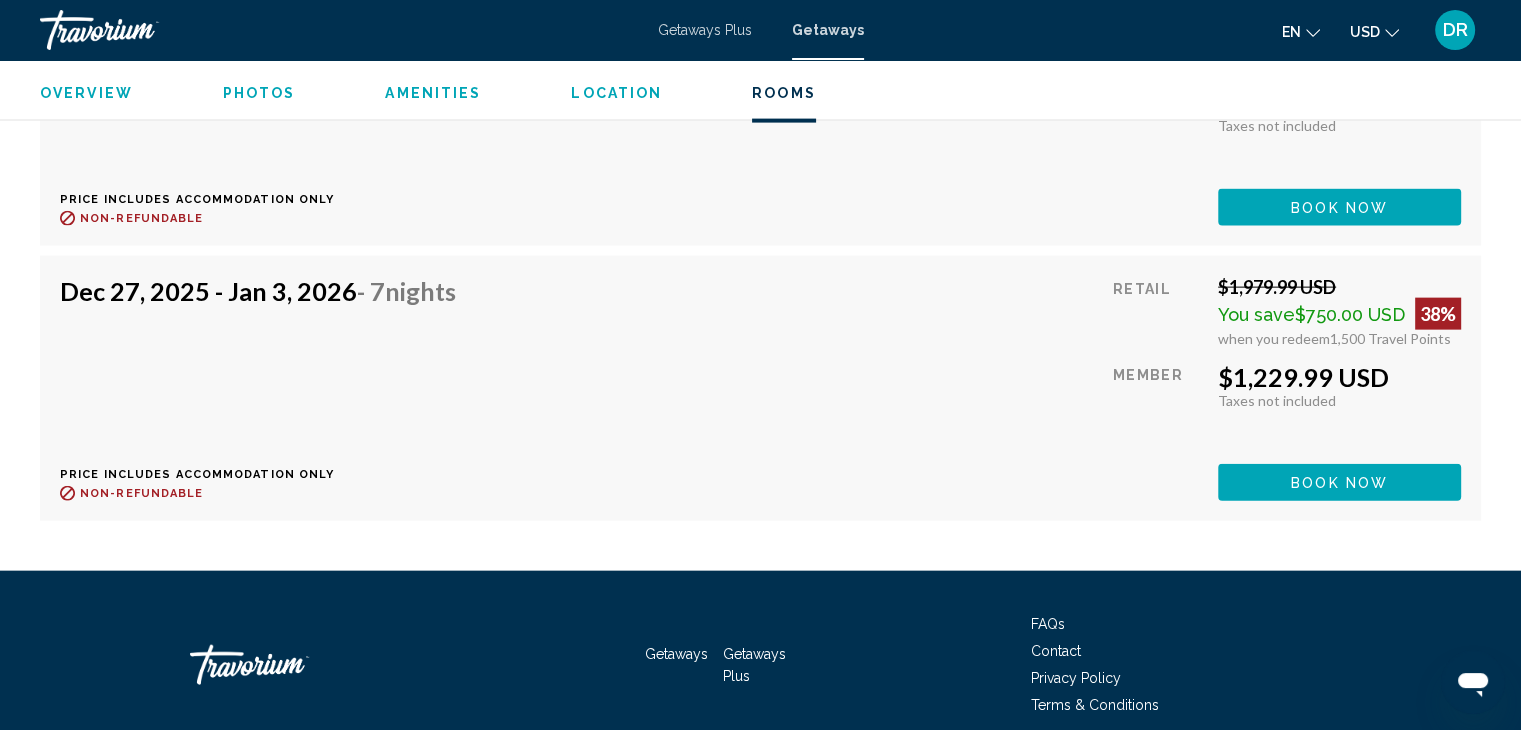scroll, scrollTop: 4540, scrollLeft: 0, axis: vertical 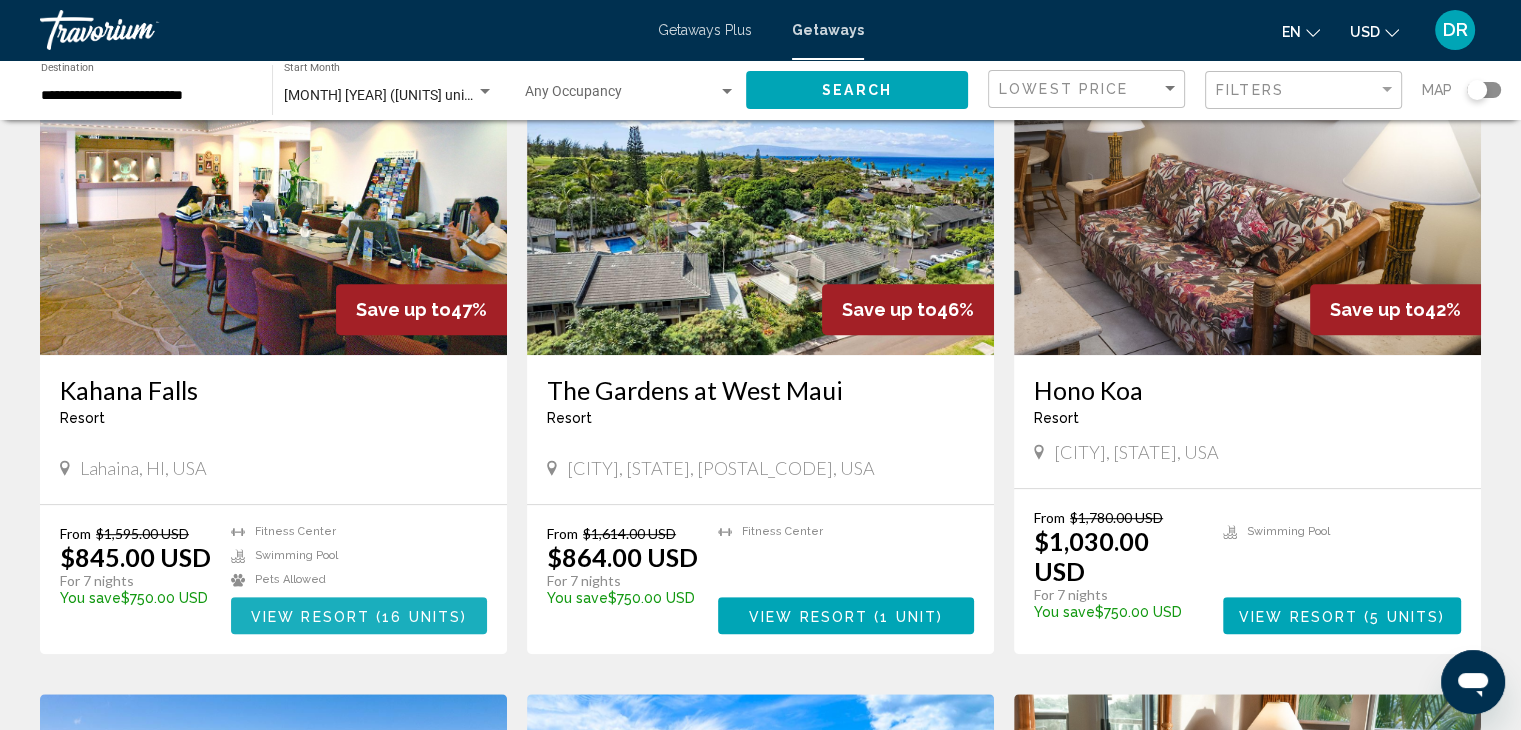 click on "16 units" at bounding box center (421, 616) 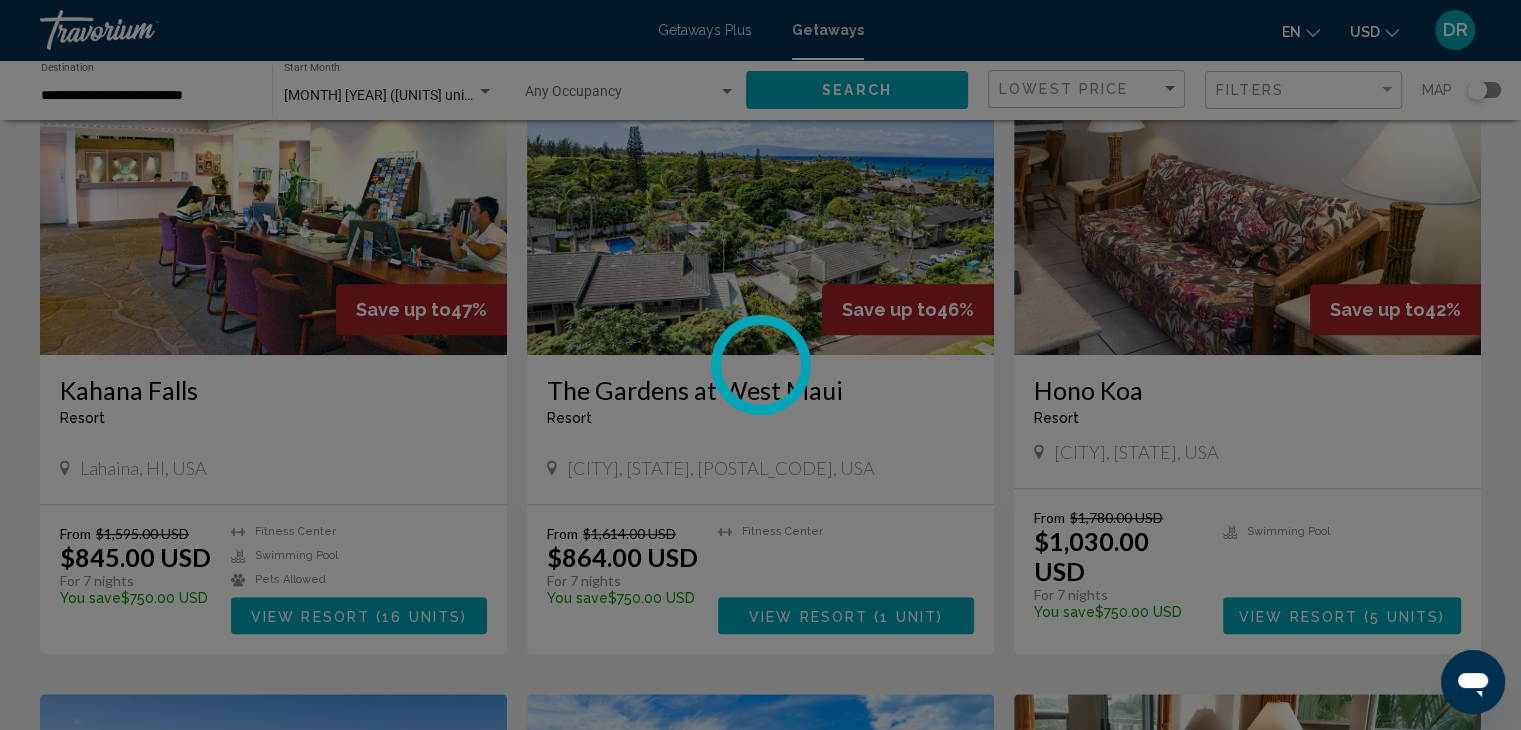 scroll, scrollTop: 0, scrollLeft: 0, axis: both 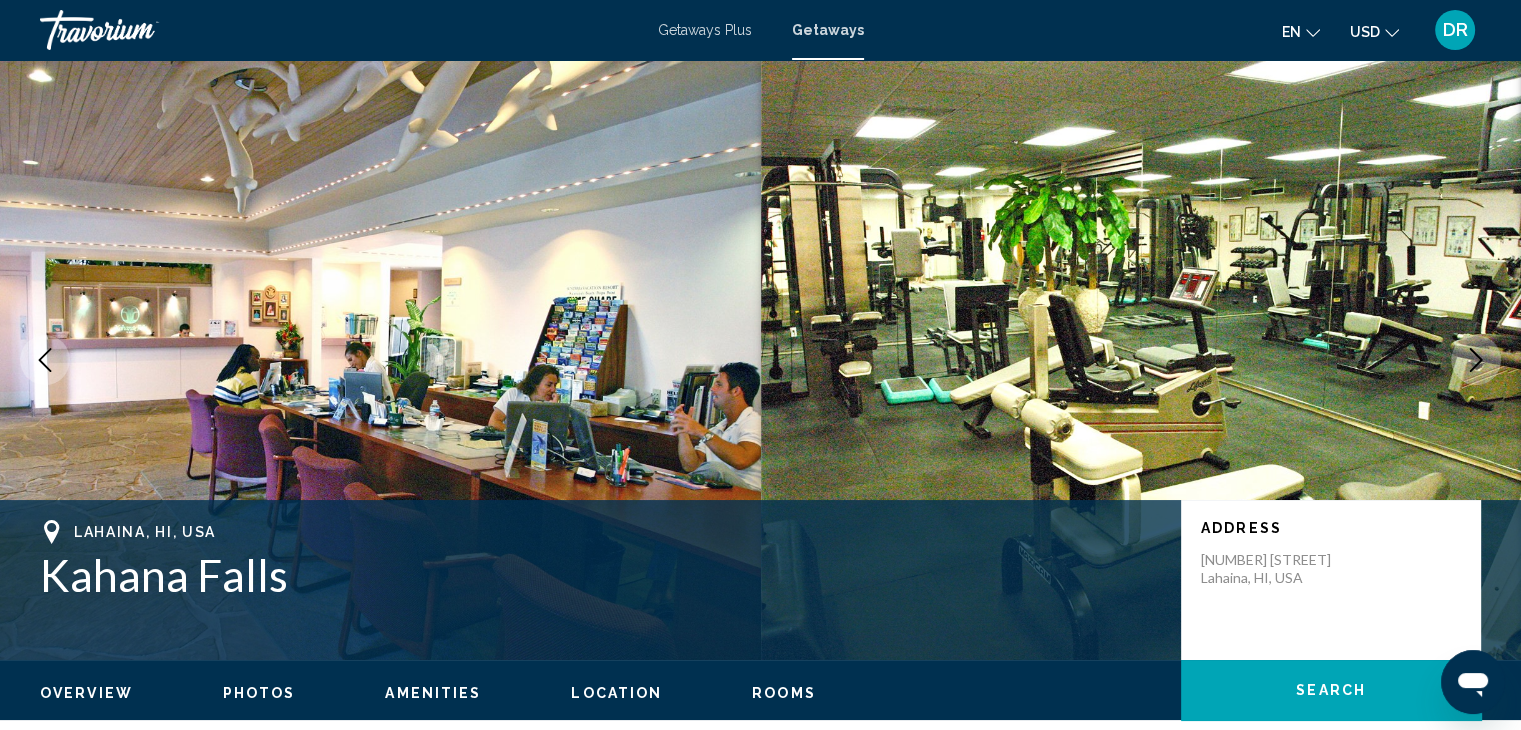 type 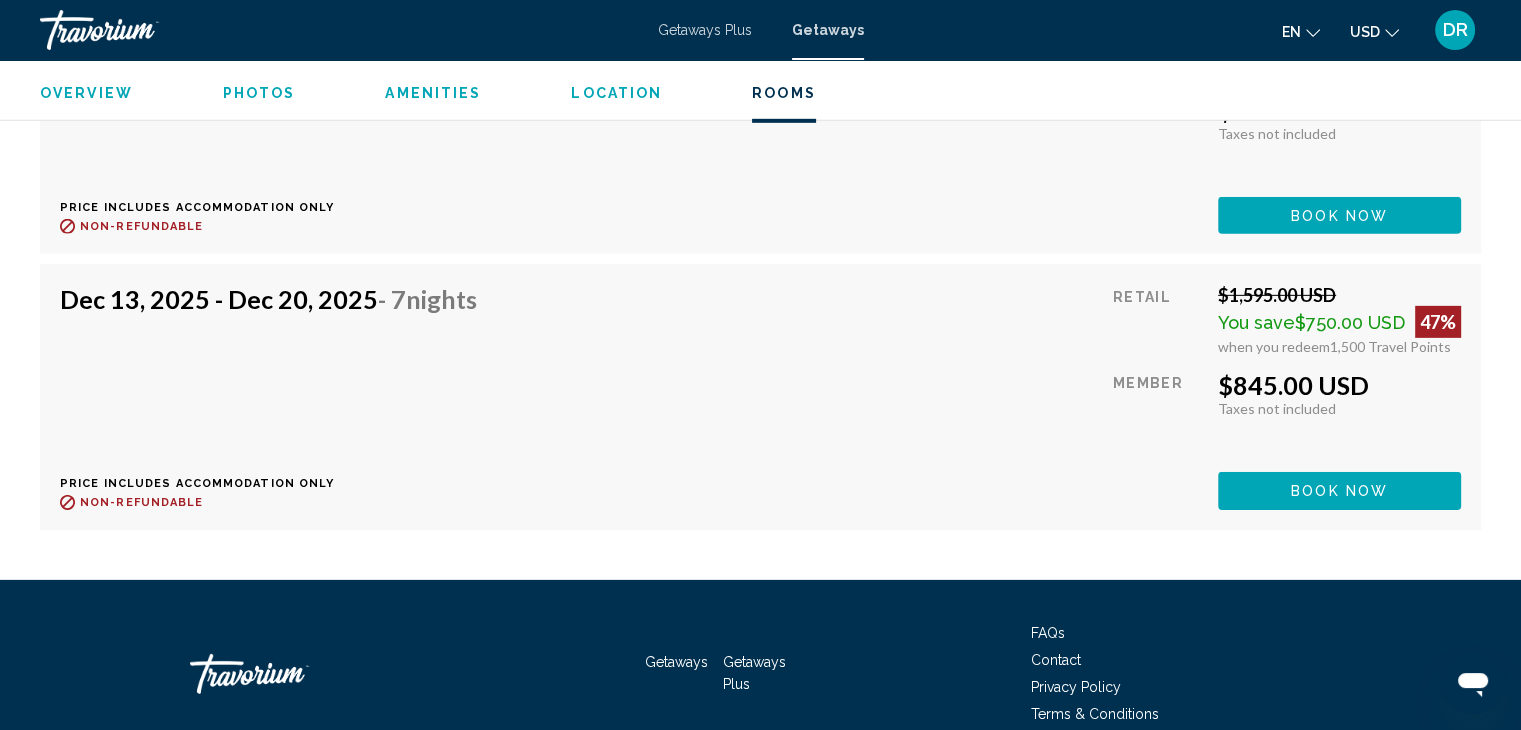 scroll, scrollTop: 6160, scrollLeft: 0, axis: vertical 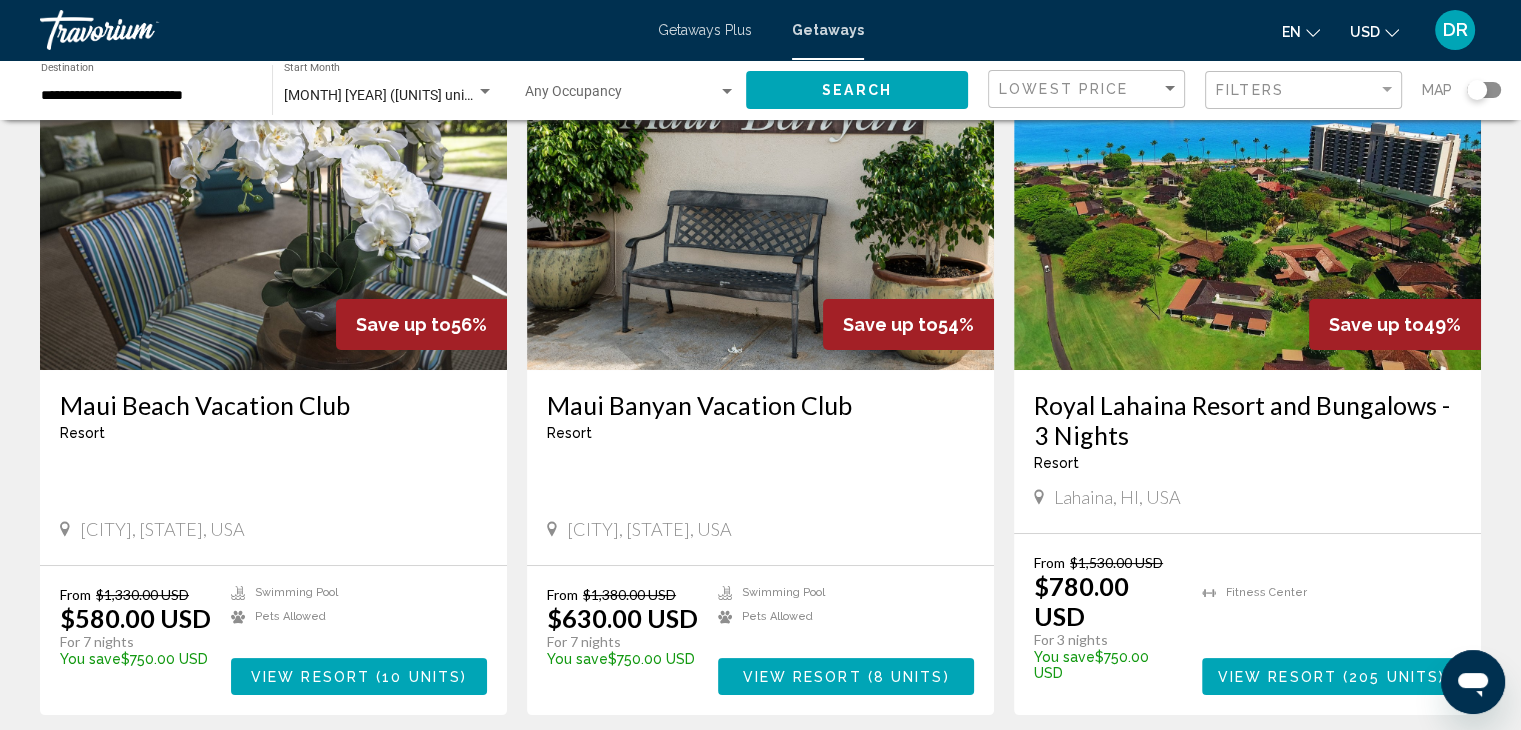 click on "View Resort" at bounding box center (310, 677) 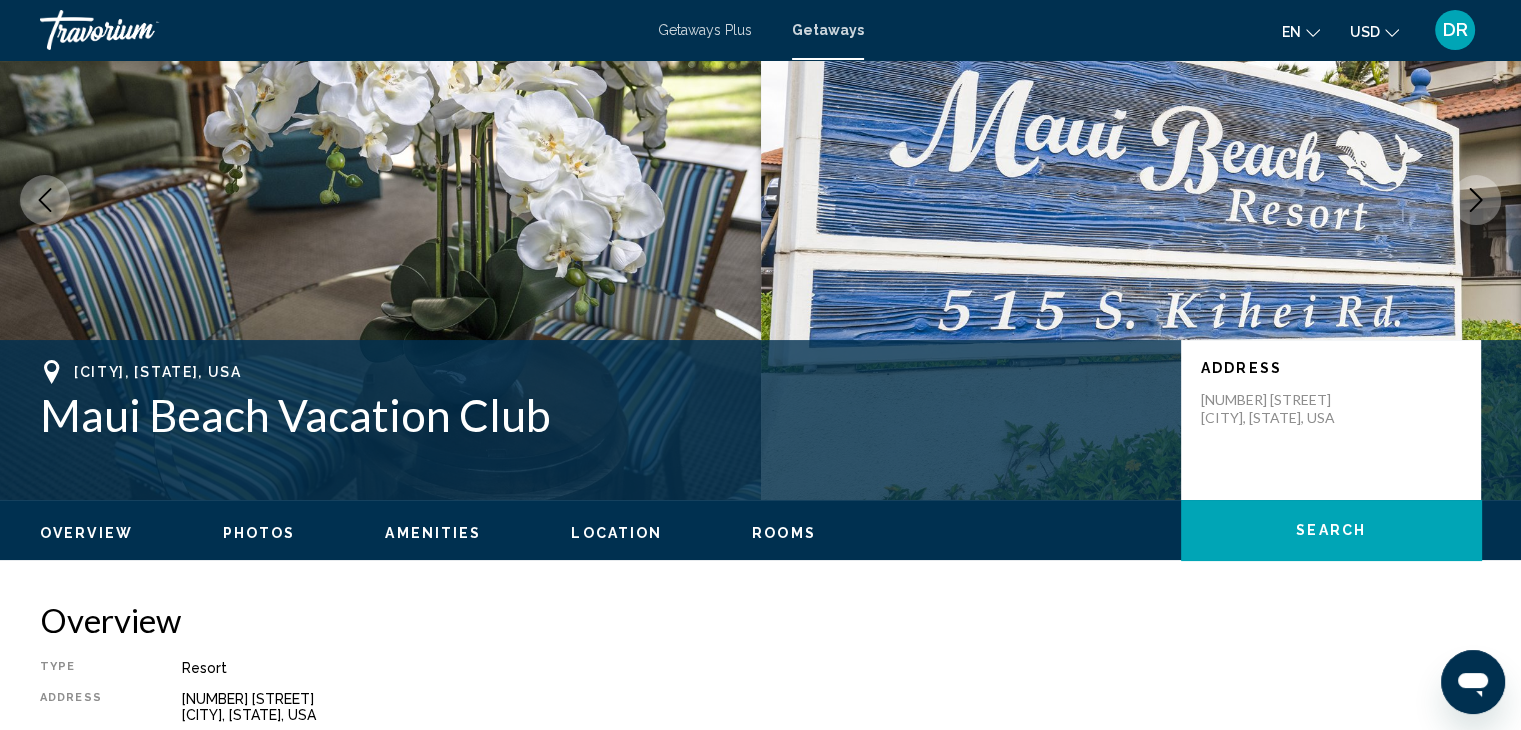 scroll, scrollTop: 0, scrollLeft: 0, axis: both 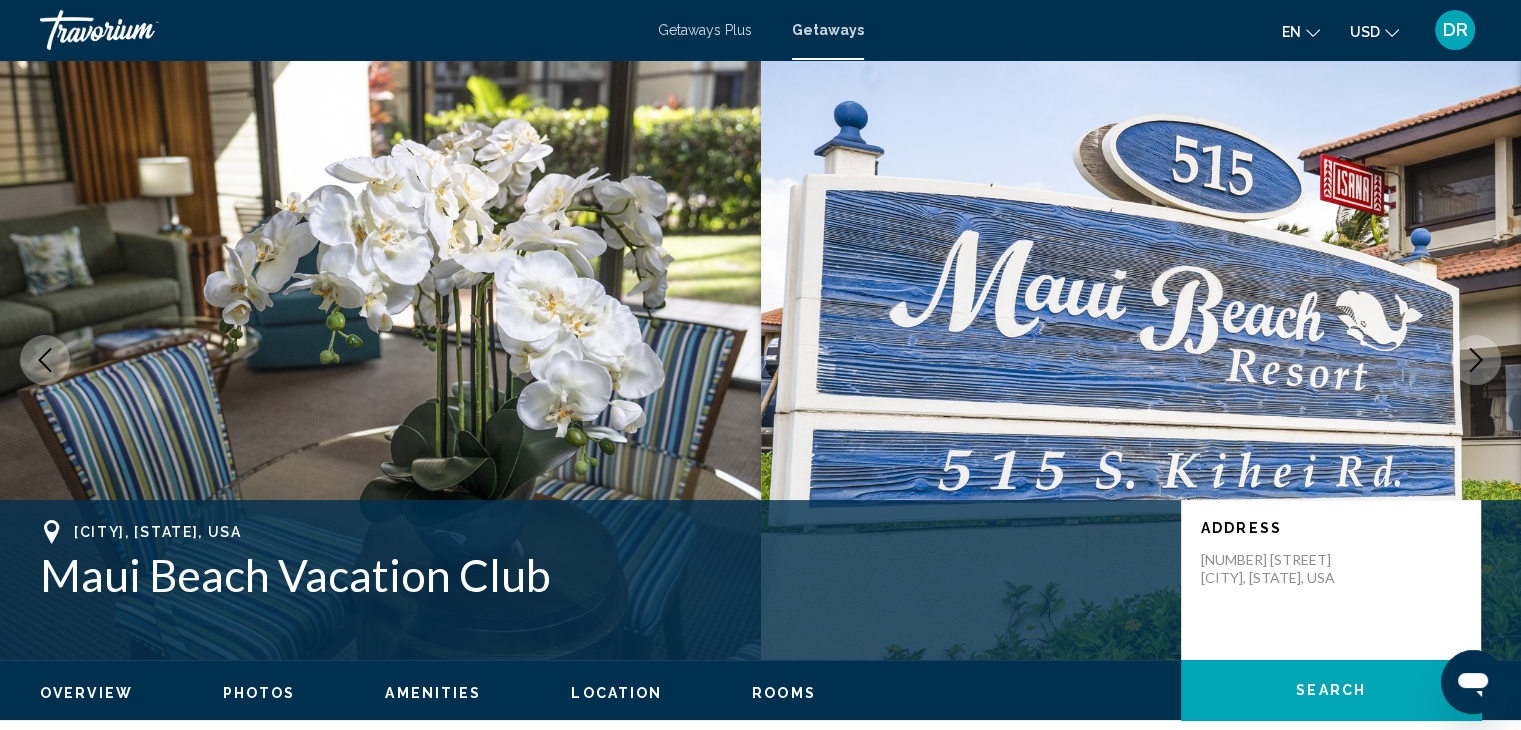type 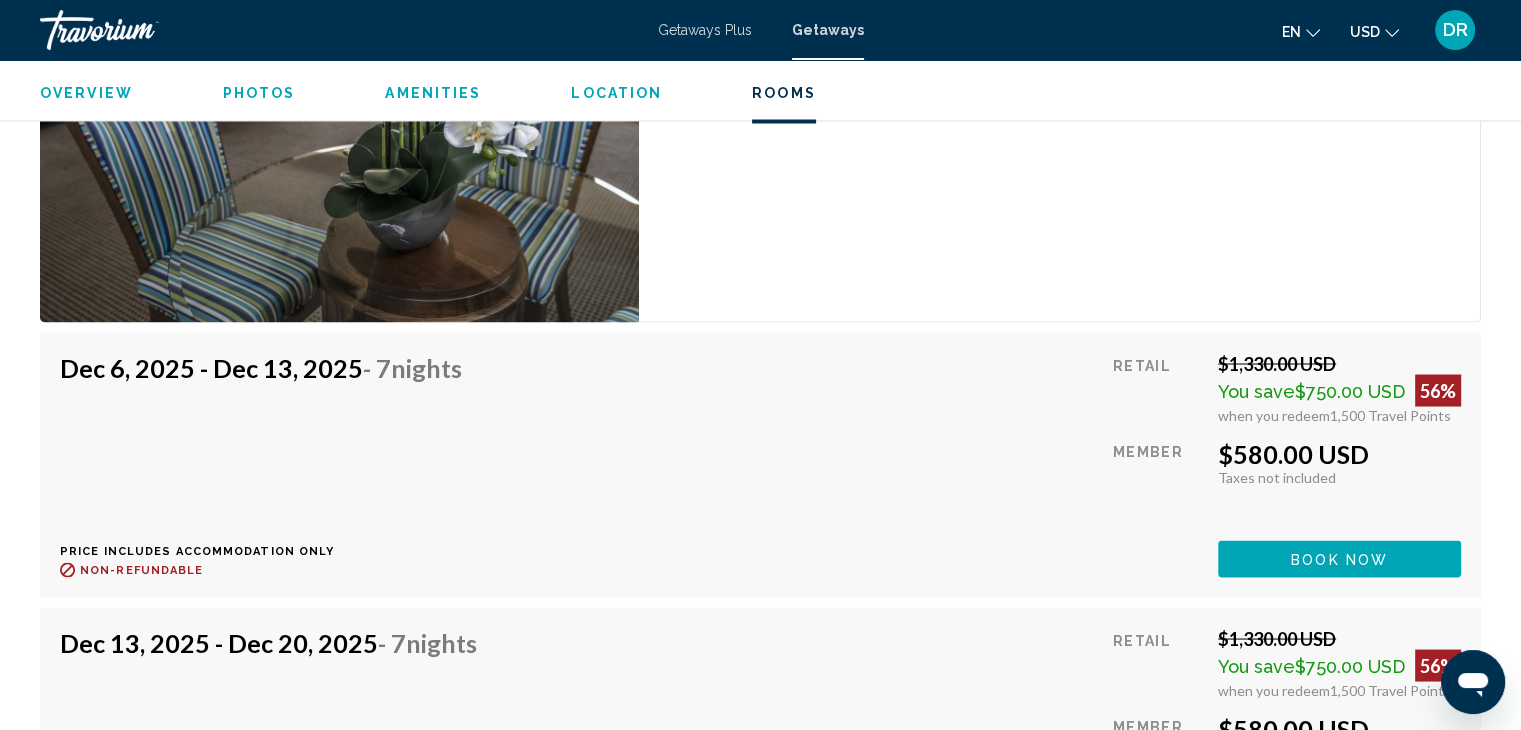 scroll, scrollTop: 3600, scrollLeft: 0, axis: vertical 